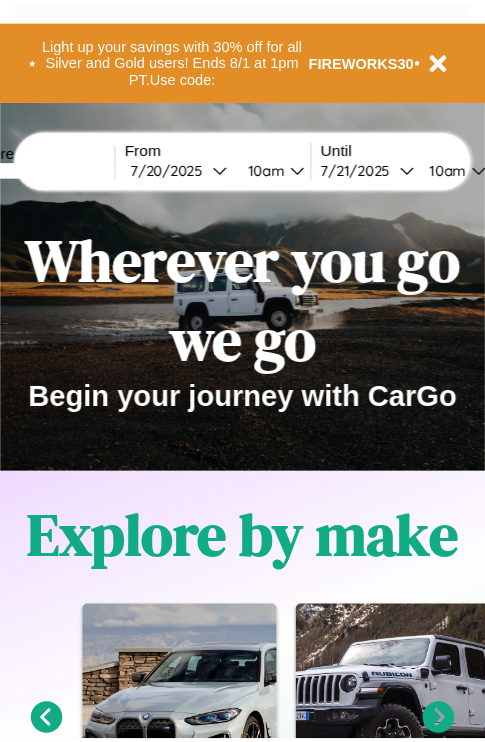 scroll, scrollTop: 0, scrollLeft: 0, axis: both 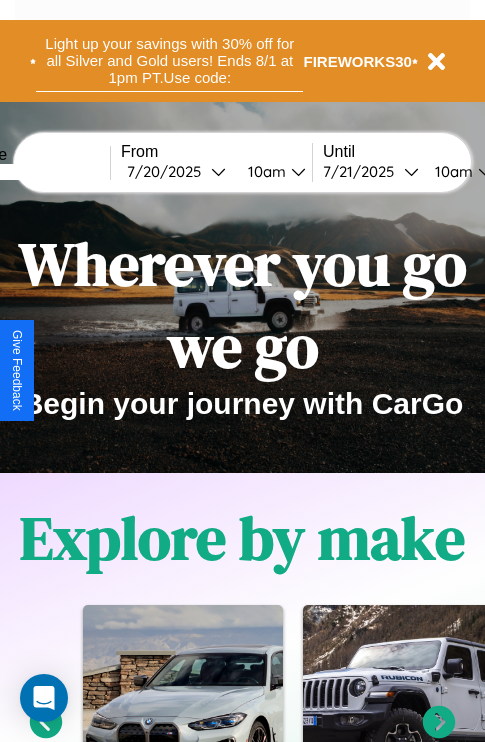 click on "Light up your savings with 30% off for all Silver and Gold users! Ends 8/1 at 1pm PT.  Use code:" at bounding box center [169, 61] 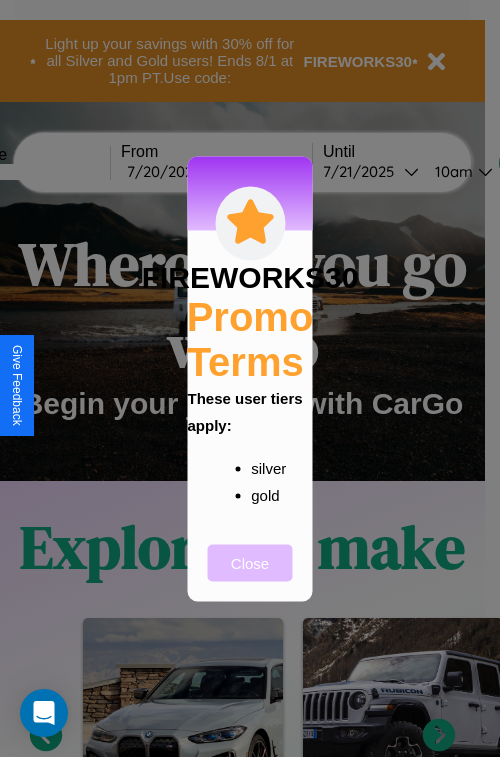 click on "Close" at bounding box center (250, 562) 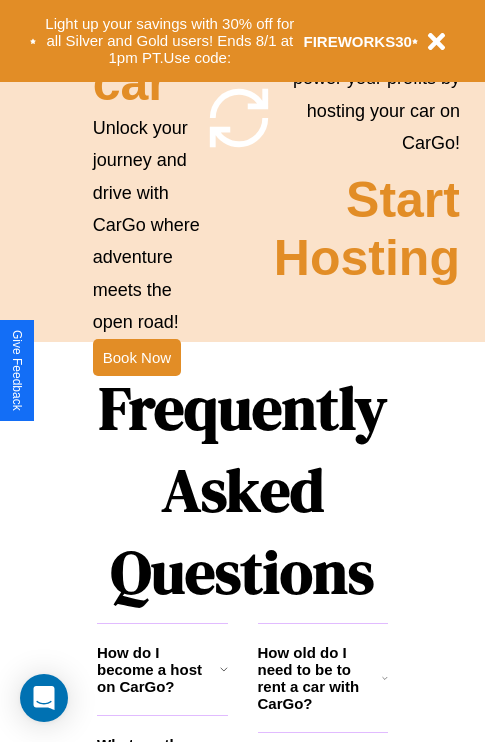 scroll, scrollTop: 1947, scrollLeft: 0, axis: vertical 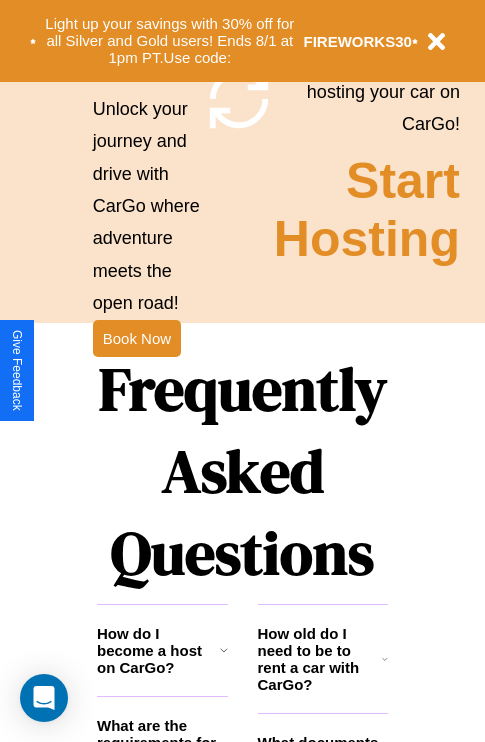 click on "Frequently Asked Questions" at bounding box center (242, 471) 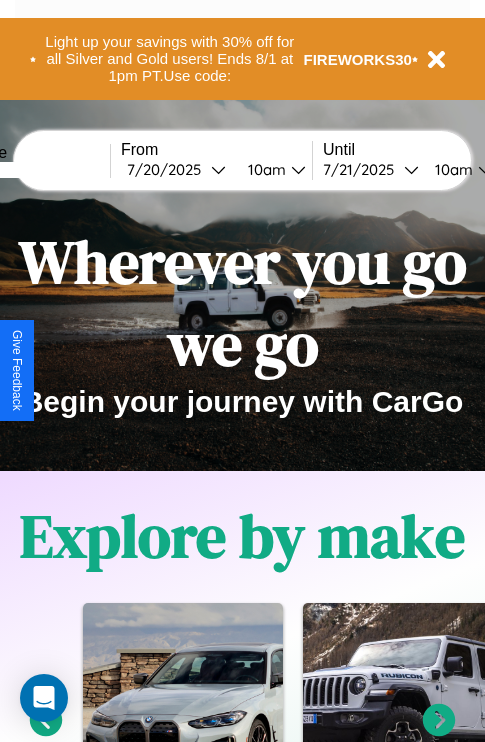 scroll, scrollTop: 0, scrollLeft: 0, axis: both 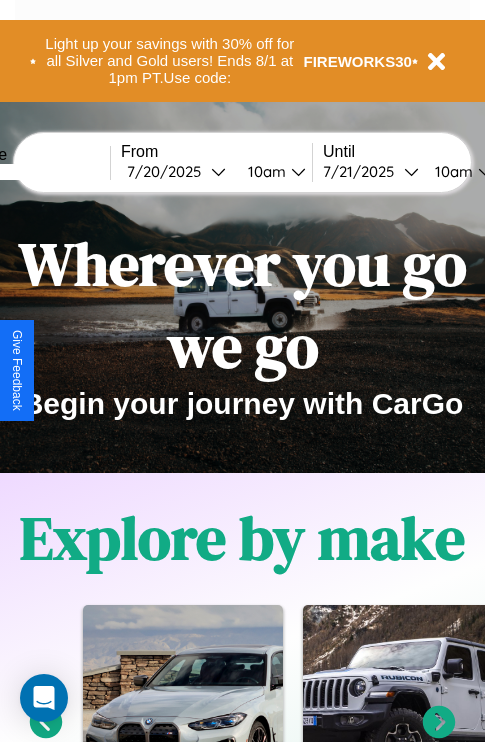 click at bounding box center (35, 172) 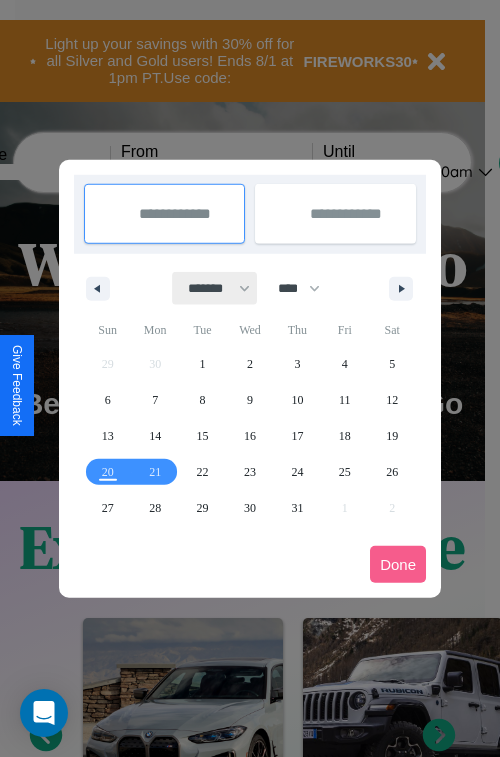 click on "******* ******** ***** ***** *** **** **** ****** ********* ******* ******** ********" at bounding box center (215, 288) 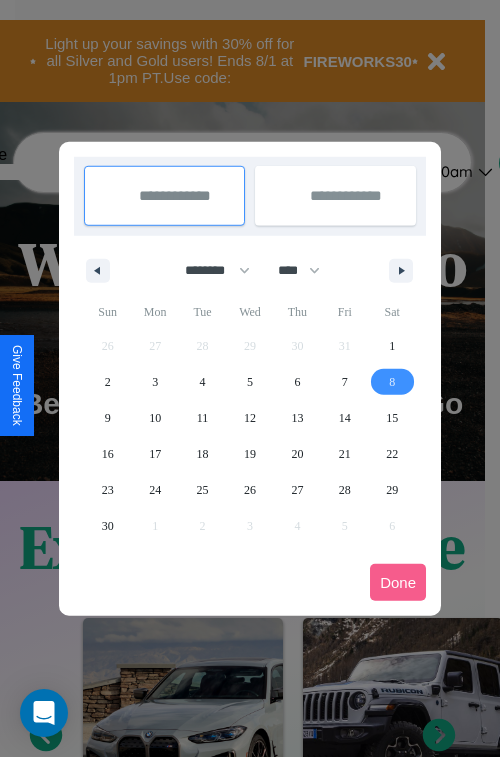 click on "8" at bounding box center [392, 382] 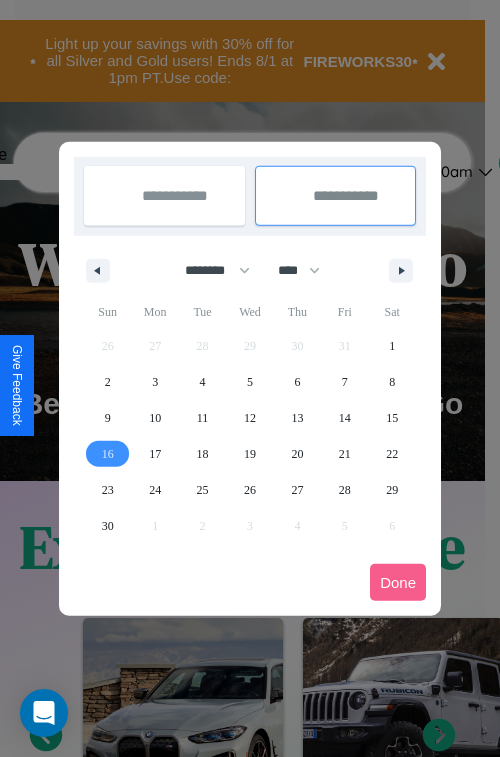 click on "16" at bounding box center (108, 454) 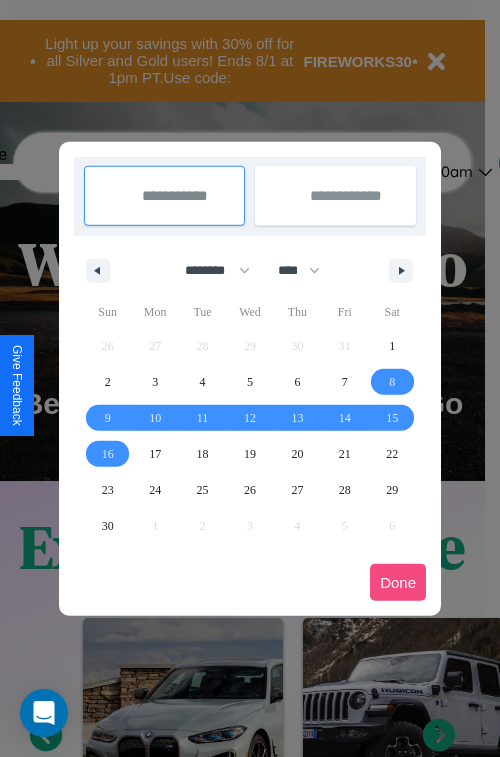 click on "Done" at bounding box center (398, 582) 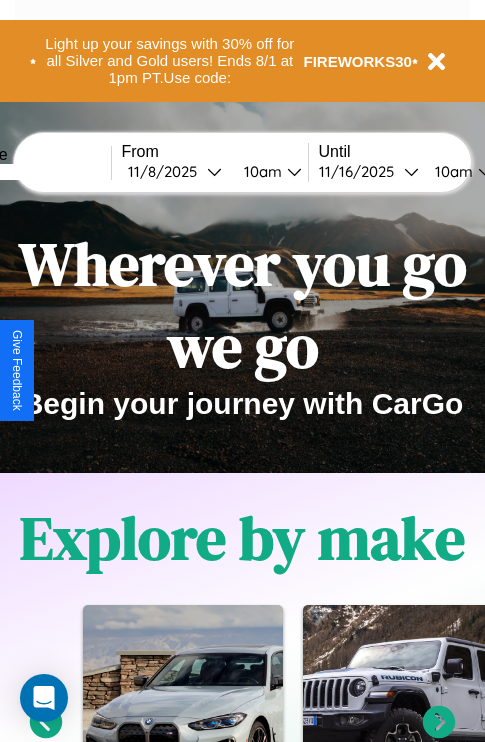 click on "10am" at bounding box center (260, 171) 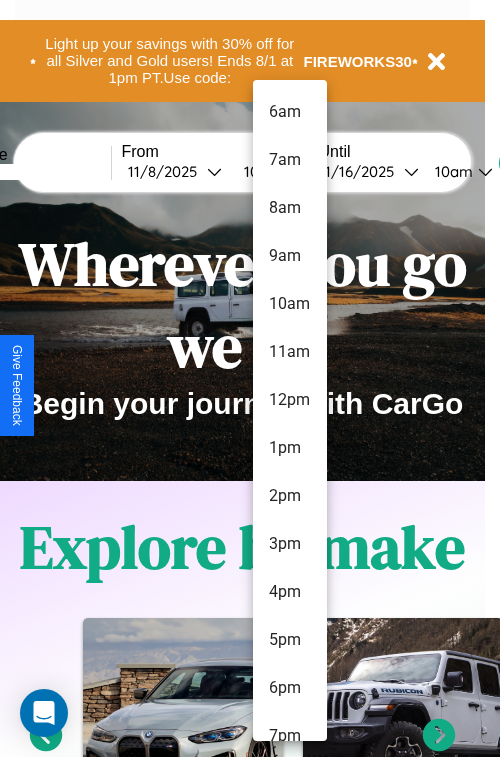 click on "3pm" at bounding box center (290, 544) 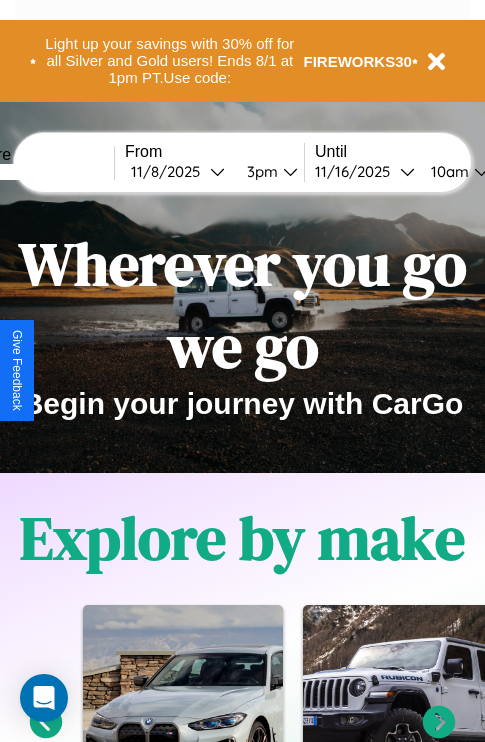 scroll, scrollTop: 0, scrollLeft: 71, axis: horizontal 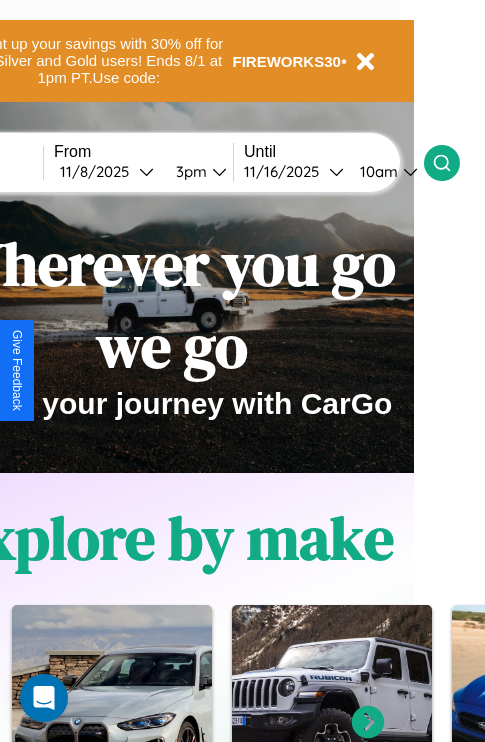 click 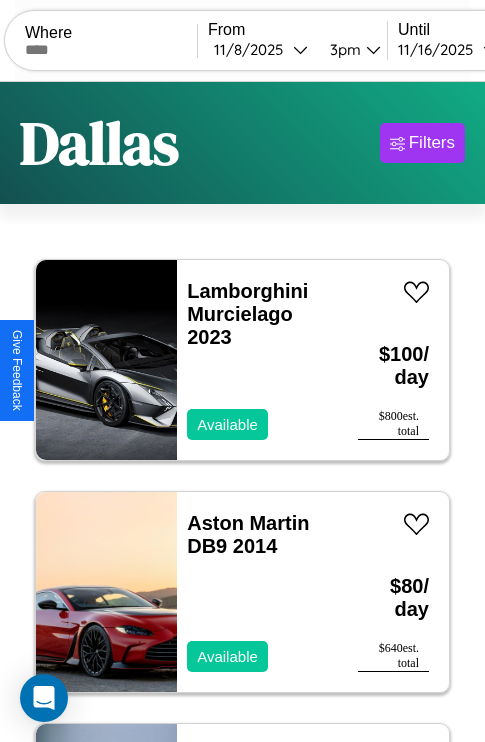 scroll, scrollTop: 95, scrollLeft: 0, axis: vertical 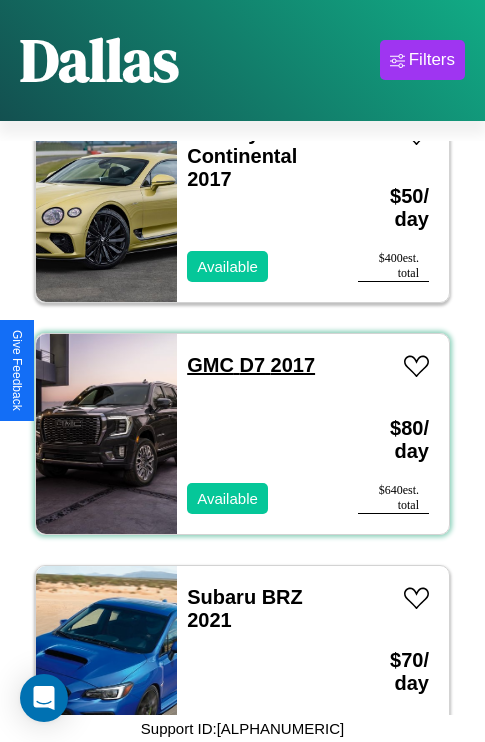 click on "GMC   D7   2017" at bounding box center (251, 365) 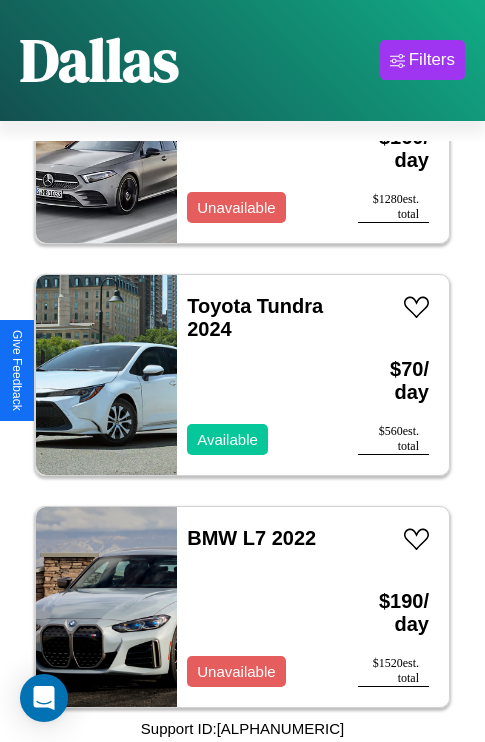 scroll, scrollTop: 5643, scrollLeft: 0, axis: vertical 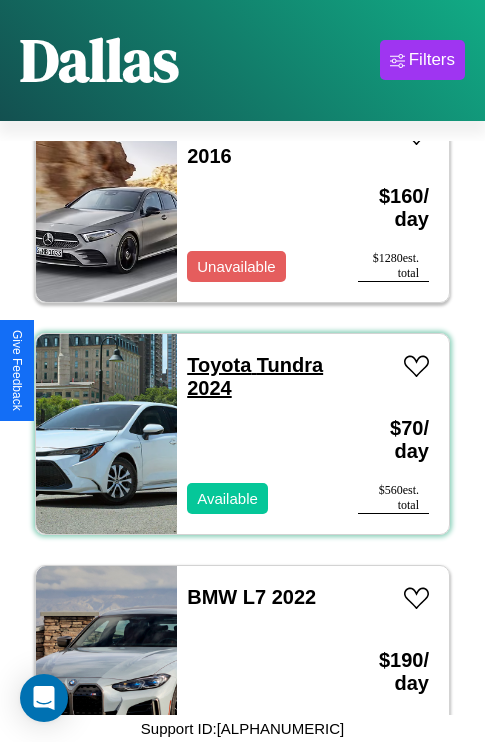 click on "Toyota   Tundra   2024" at bounding box center (255, 376) 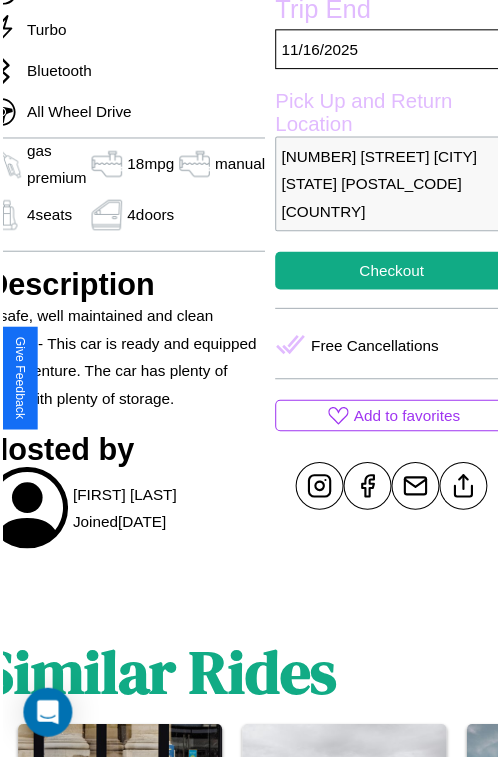 scroll, scrollTop: 640, scrollLeft: 91, axis: both 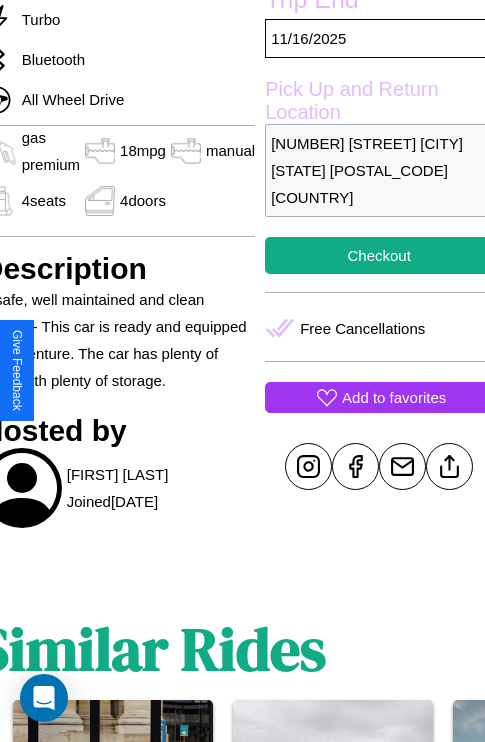 click on "Add to favorites" at bounding box center (394, 397) 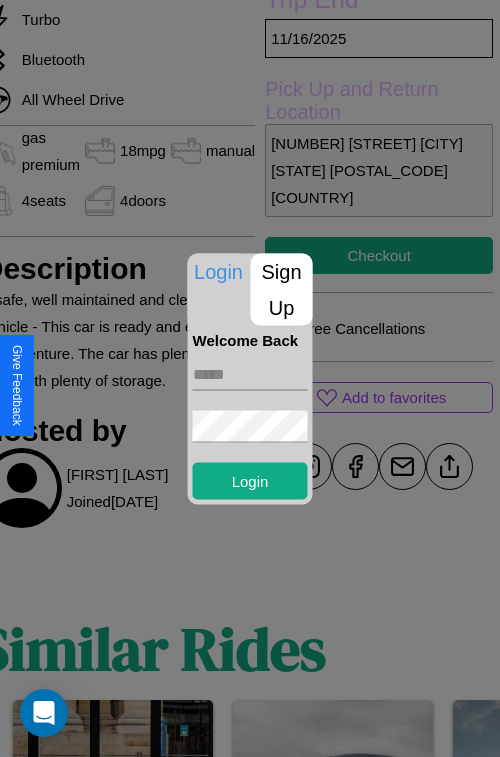click on "Sign Up" at bounding box center [282, 289] 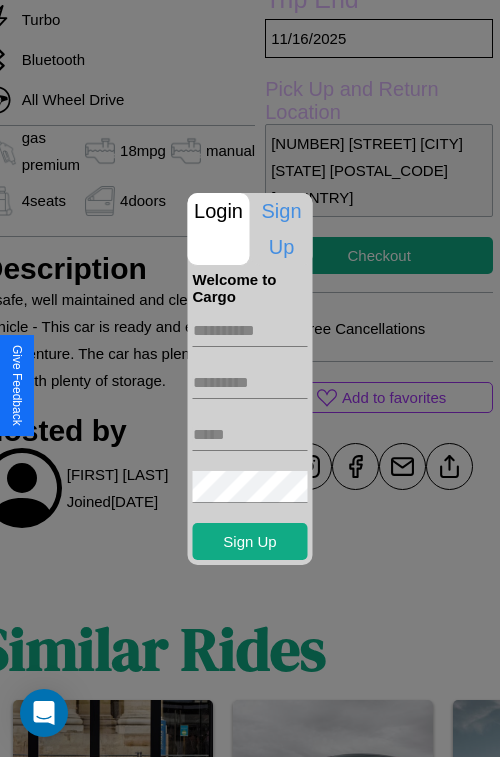 click at bounding box center [250, 331] 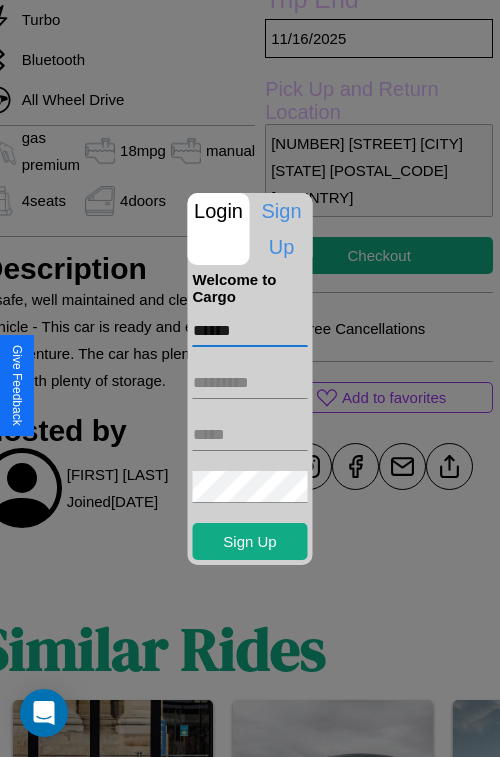 type on "******" 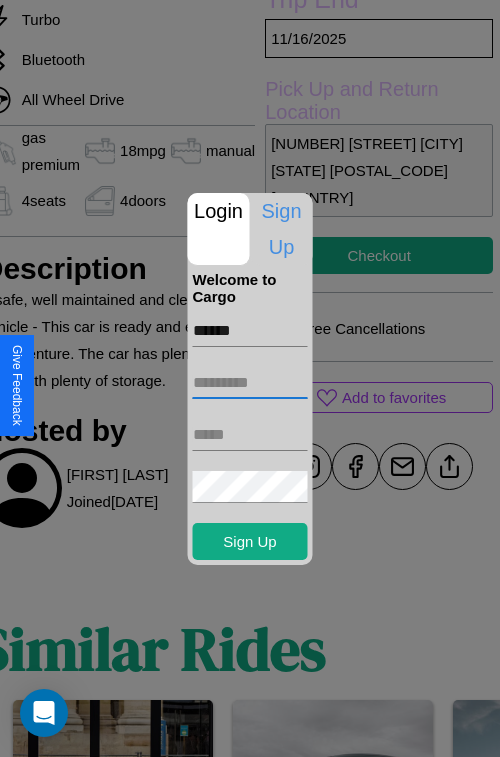 click at bounding box center [250, 383] 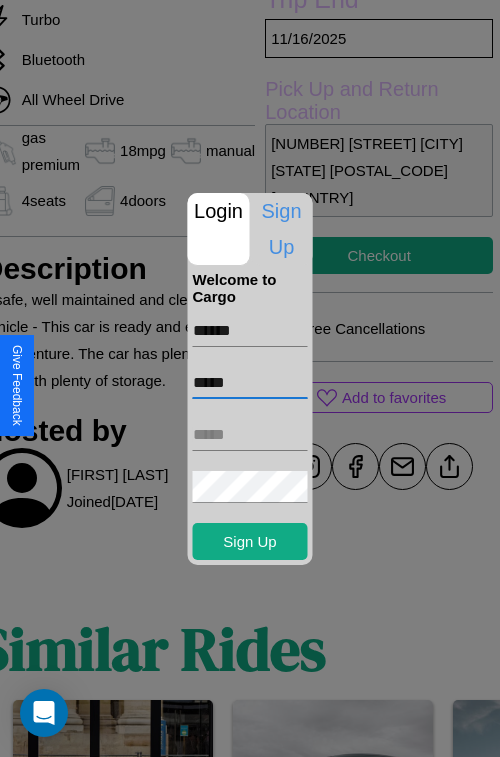 type on "*****" 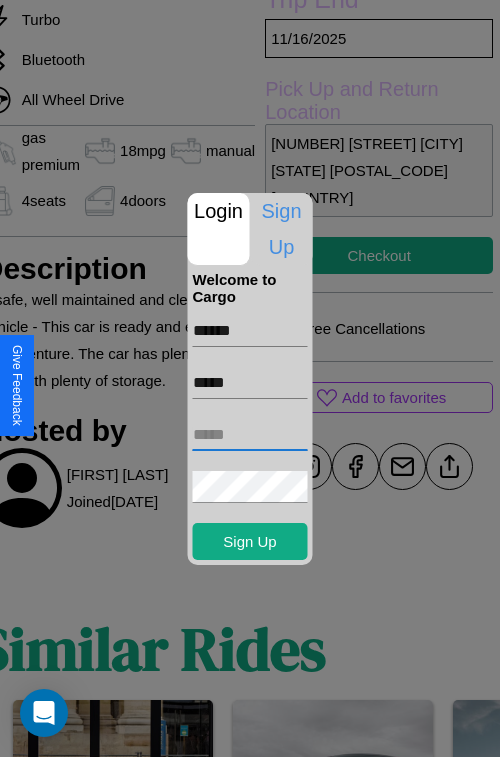 click at bounding box center (250, 435) 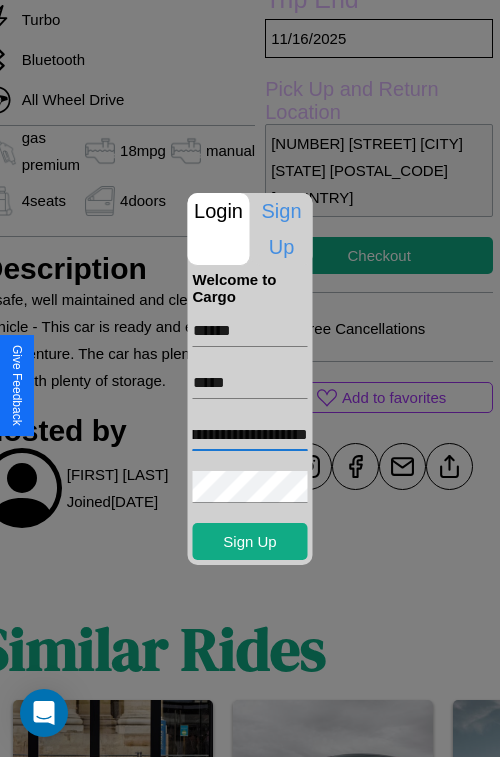 scroll, scrollTop: 0, scrollLeft: 77, axis: horizontal 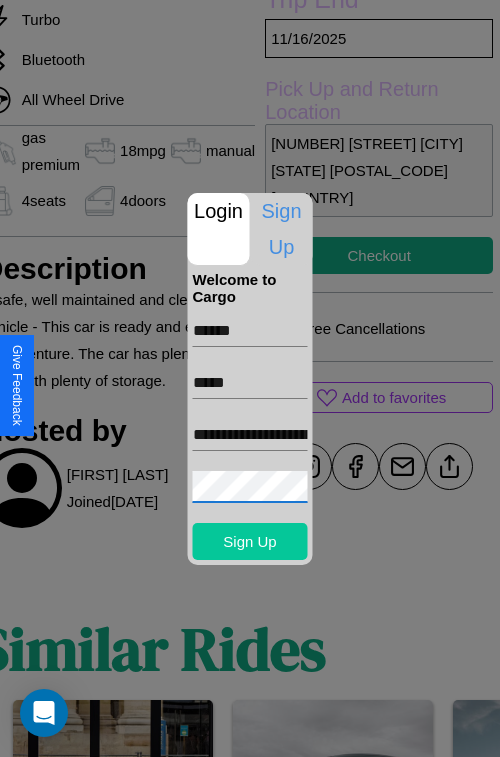 click on "Sign Up" at bounding box center [250, 541] 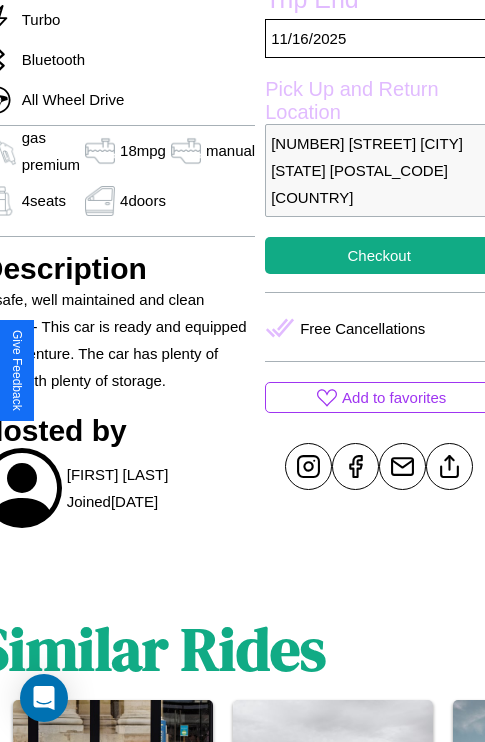 scroll, scrollTop: 709, scrollLeft: 91, axis: both 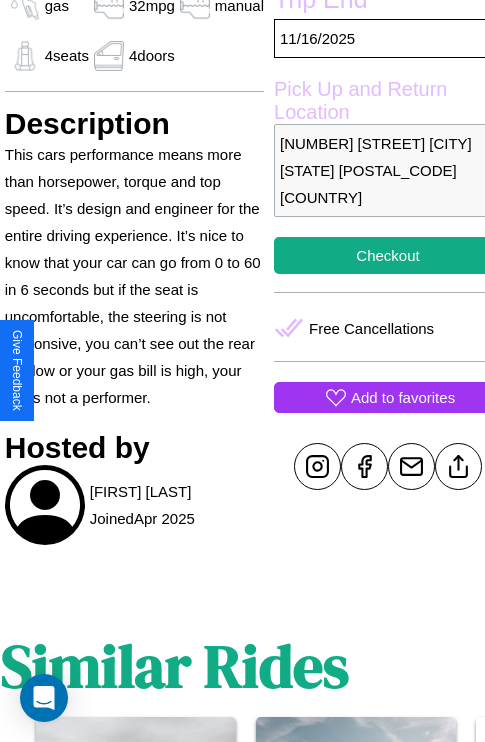 click on "Add to favorites" at bounding box center (403, 397) 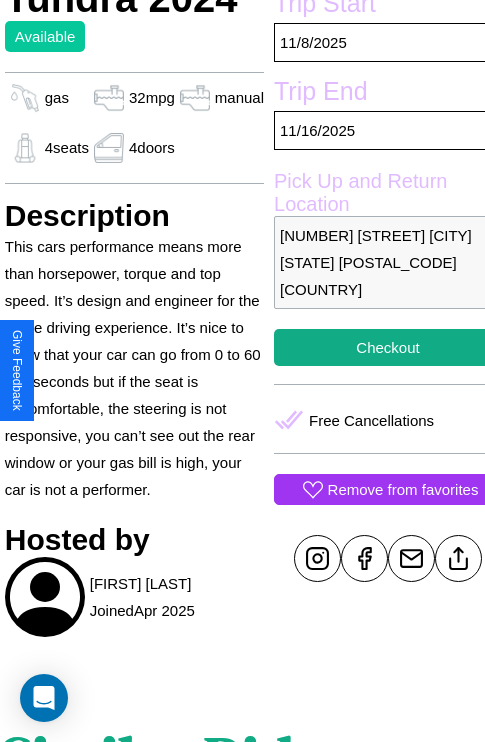 scroll, scrollTop: 408, scrollLeft: 68, axis: both 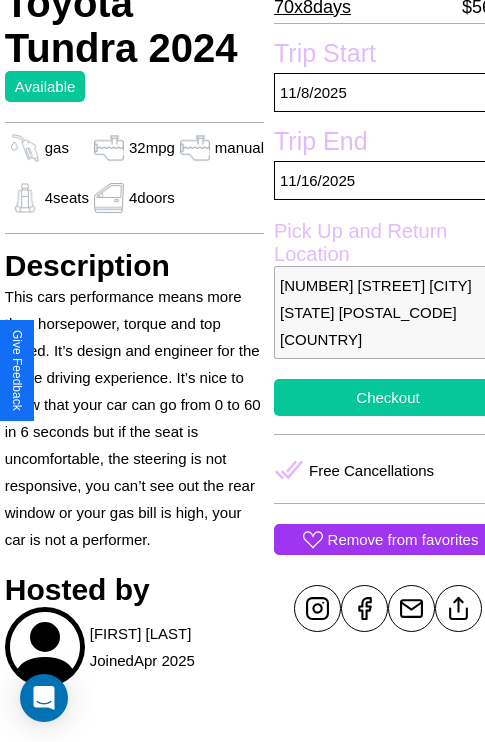 click on "Checkout" at bounding box center (388, 397) 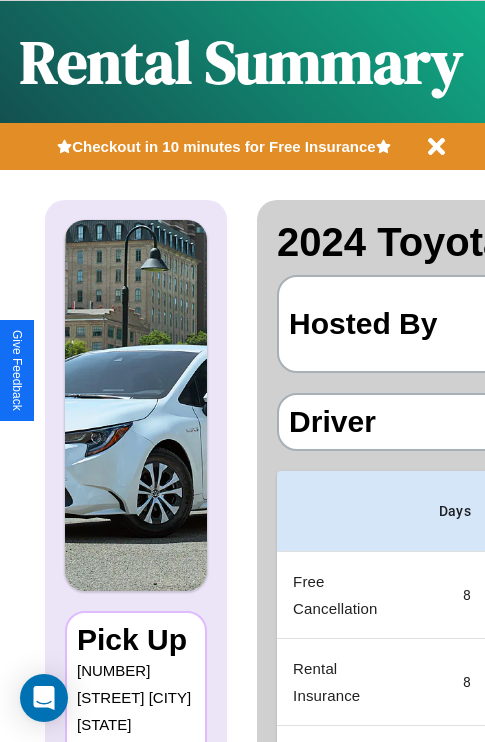 scroll, scrollTop: 0, scrollLeft: 382, axis: horizontal 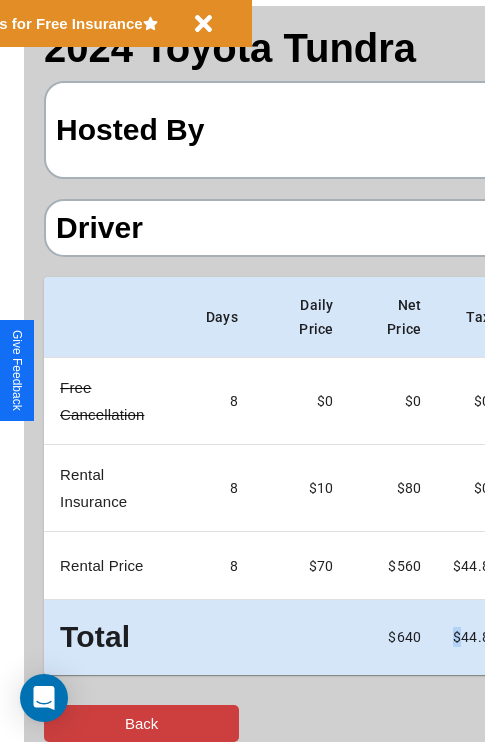 click on "Back" at bounding box center (141, 723) 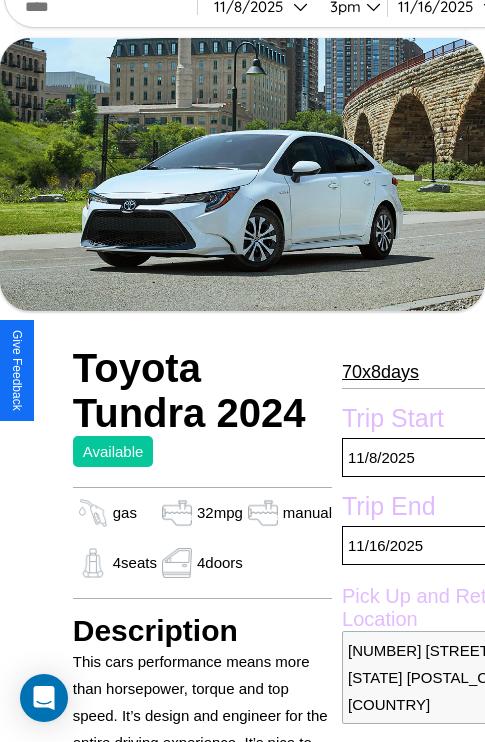 scroll, scrollTop: 44, scrollLeft: 0, axis: vertical 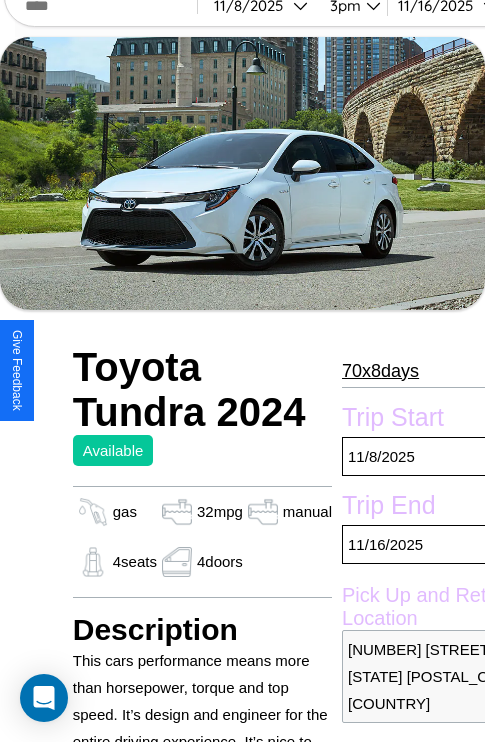 click on "70  x  8  days" at bounding box center (380, 371) 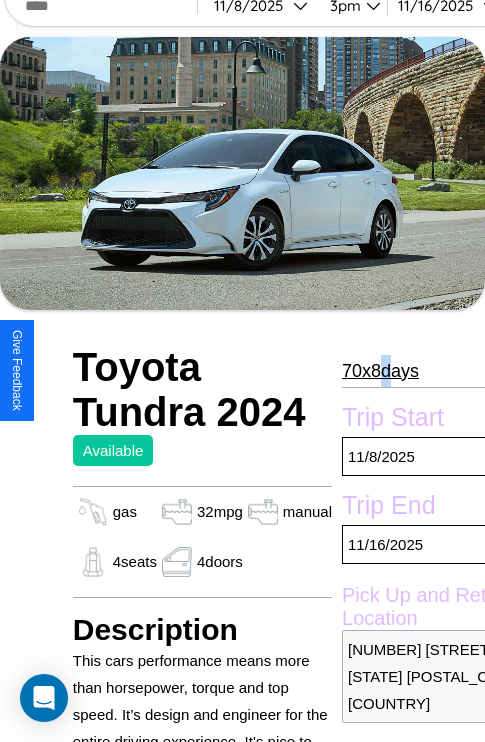 click on "70  x  8  days" at bounding box center (380, 371) 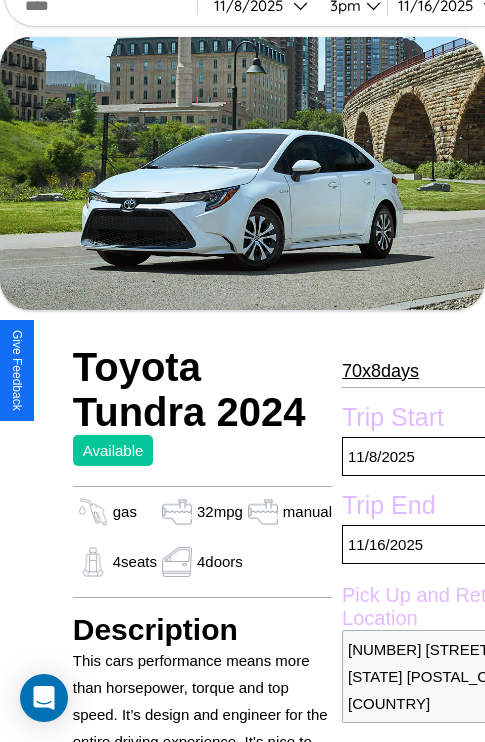 click on "70  x  8  days" at bounding box center (380, 371) 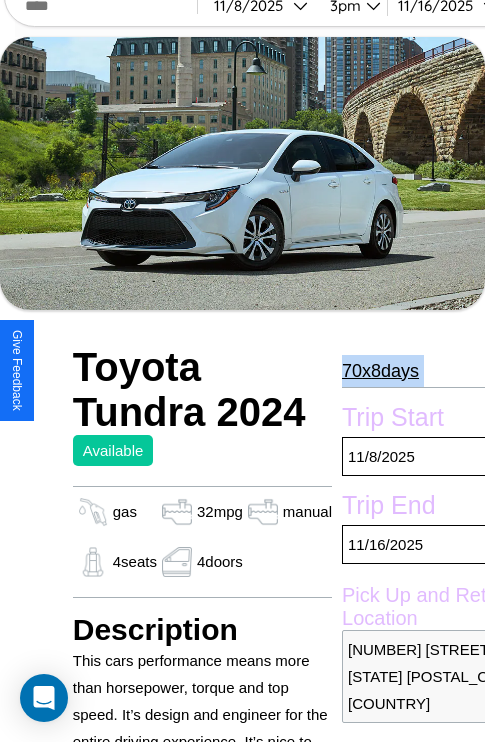click on "70  x  8  days" at bounding box center (380, 371) 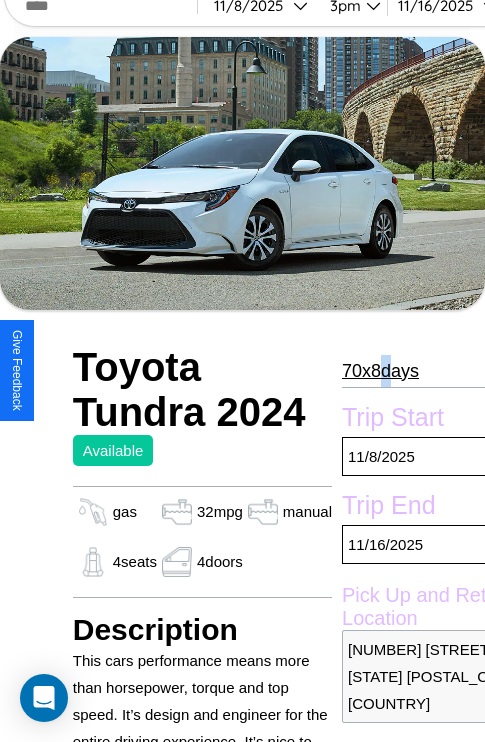 click on "70  x  8  days" at bounding box center (380, 371) 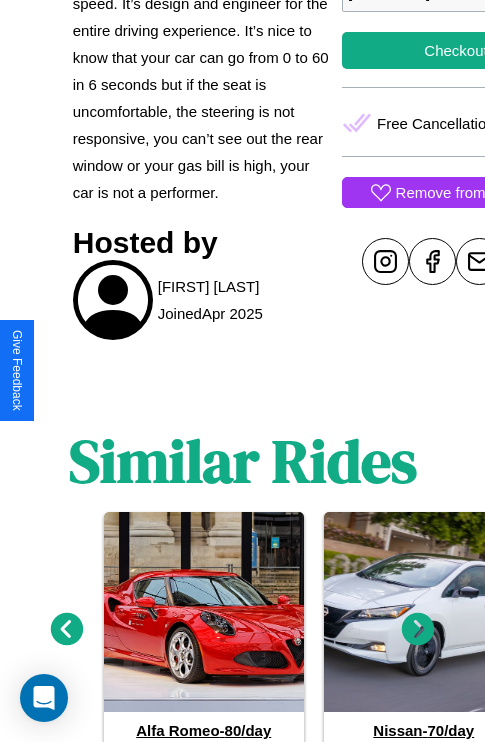 scroll, scrollTop: 829, scrollLeft: 0, axis: vertical 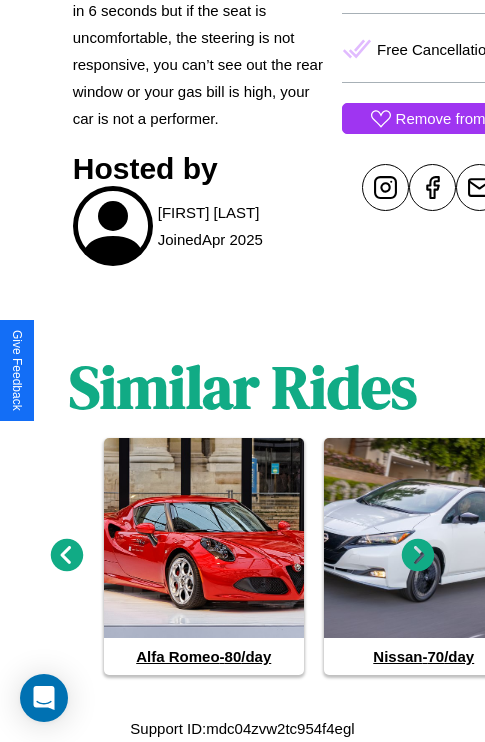 click 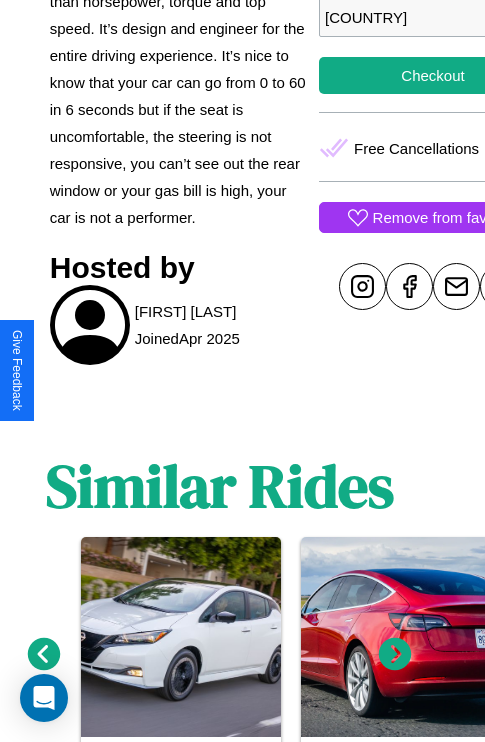 scroll, scrollTop: 619, scrollLeft: 48, axis: both 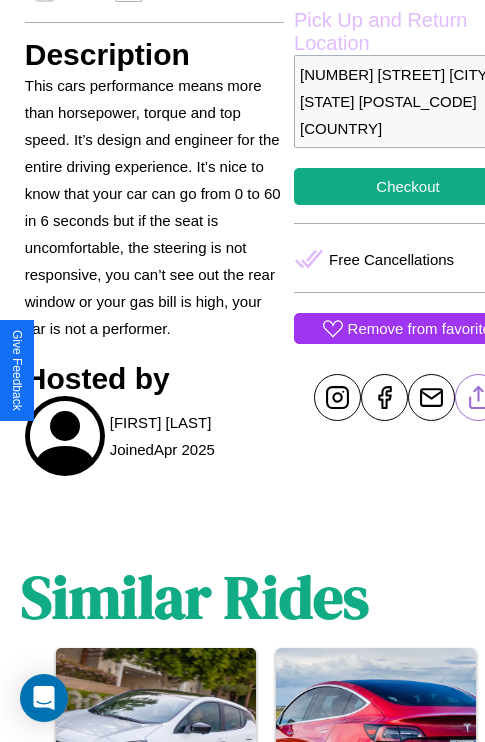 click 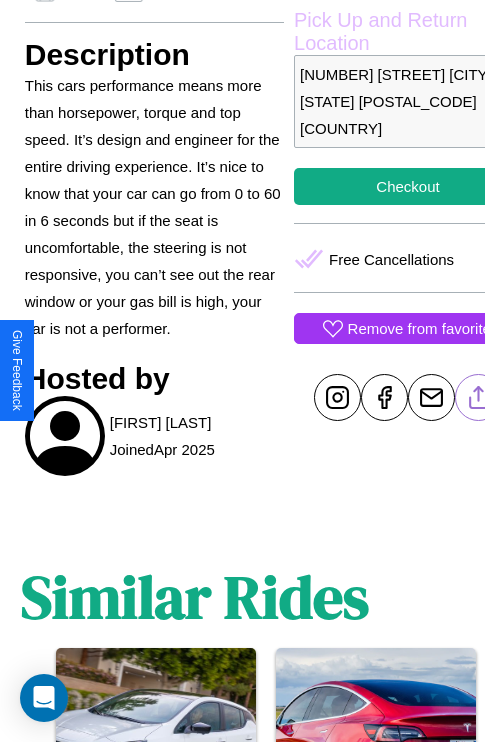 click 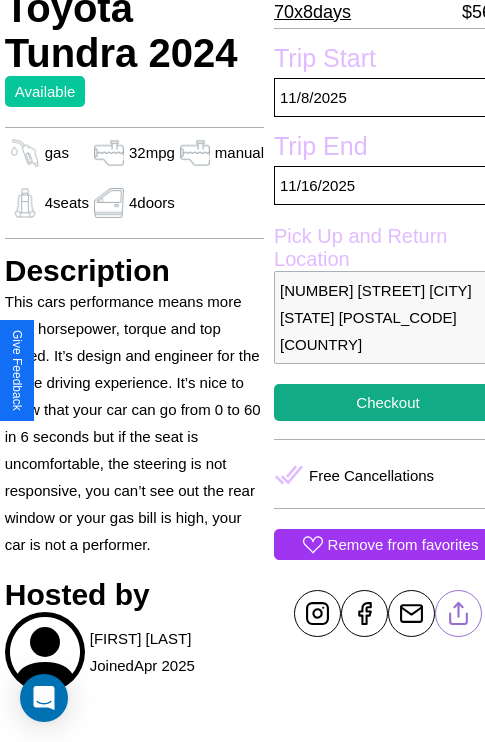 scroll, scrollTop: 408, scrollLeft: 68, axis: both 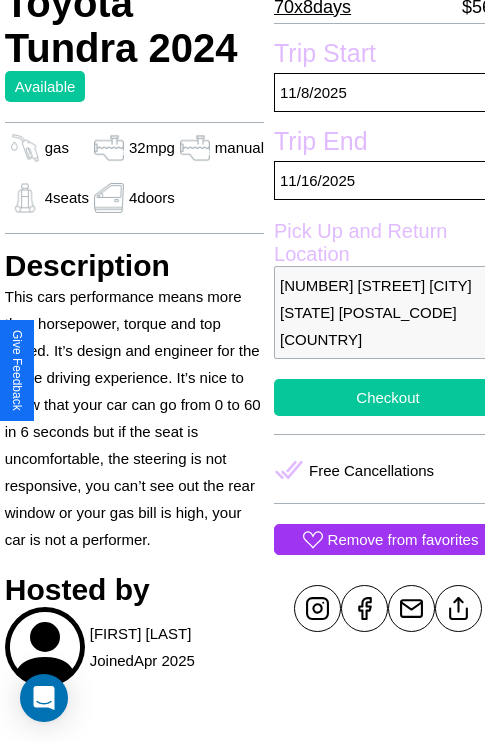click on "Checkout" at bounding box center (388, 397) 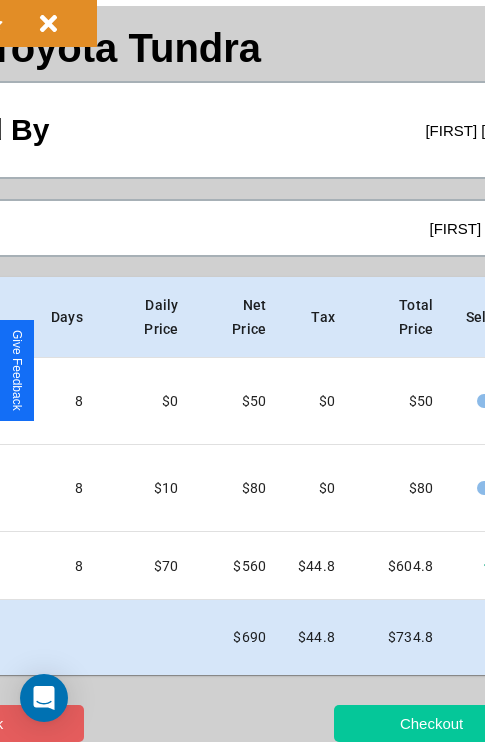 click on "Checkout" at bounding box center [431, 723] 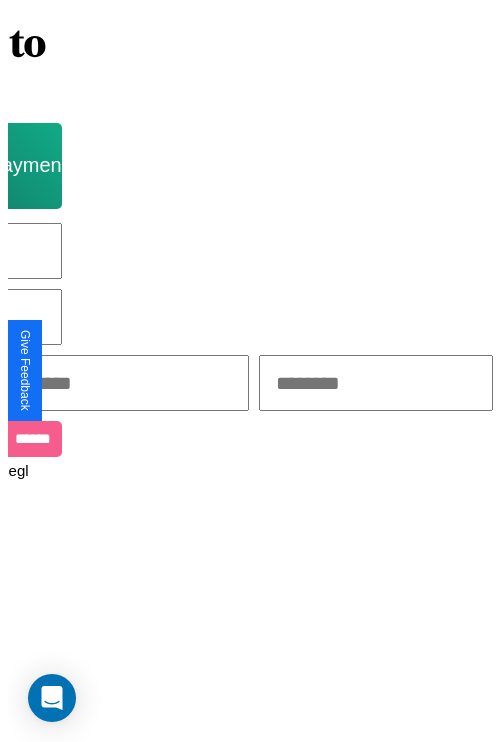 scroll, scrollTop: 0, scrollLeft: 0, axis: both 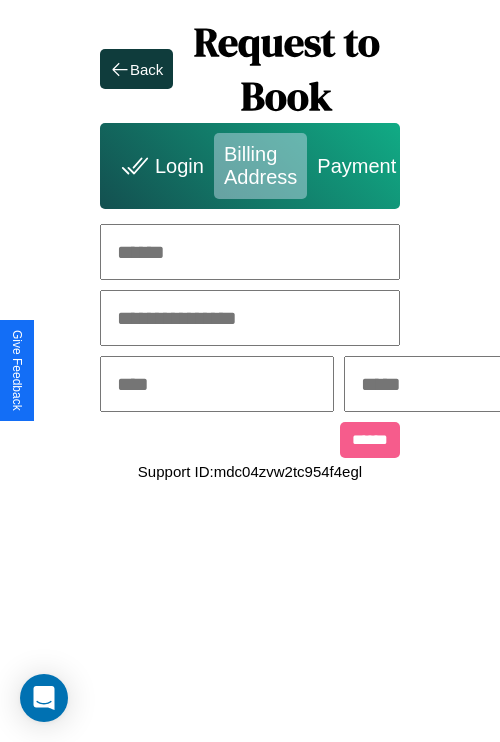 click at bounding box center (250, 252) 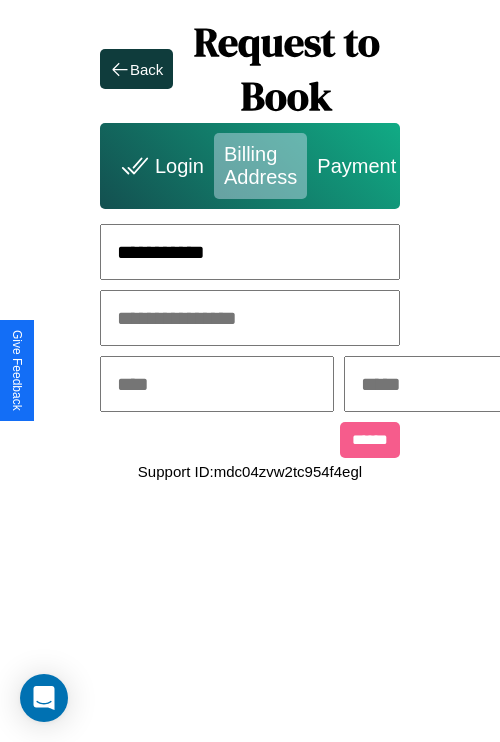 type on "**********" 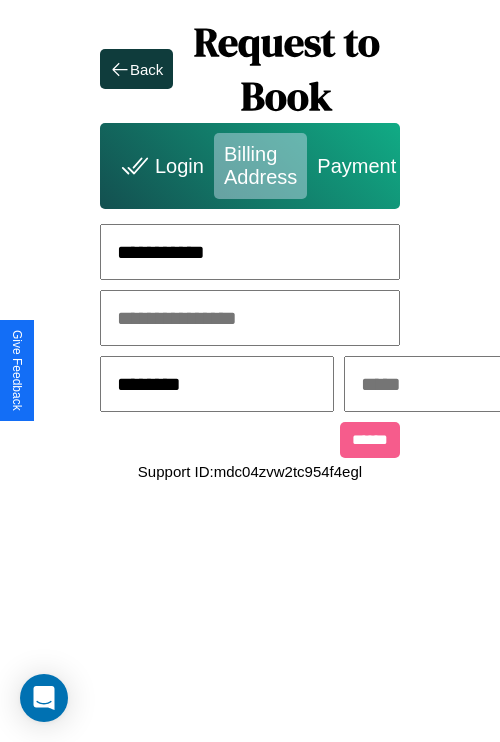 type on "********" 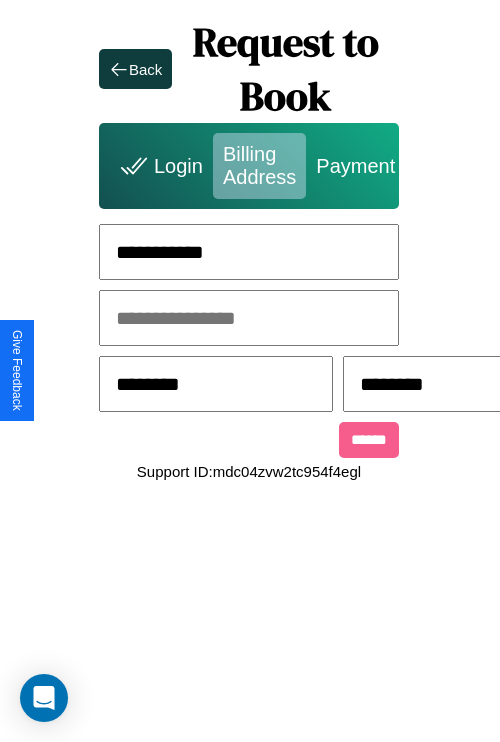 scroll, scrollTop: 0, scrollLeft: 517, axis: horizontal 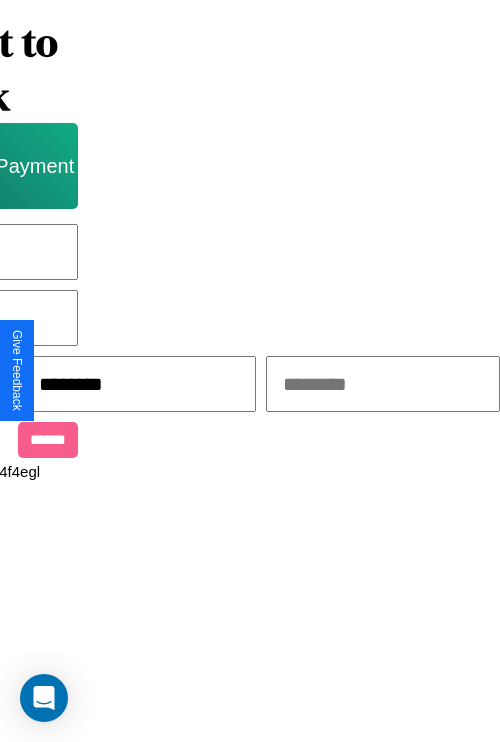 type on "********" 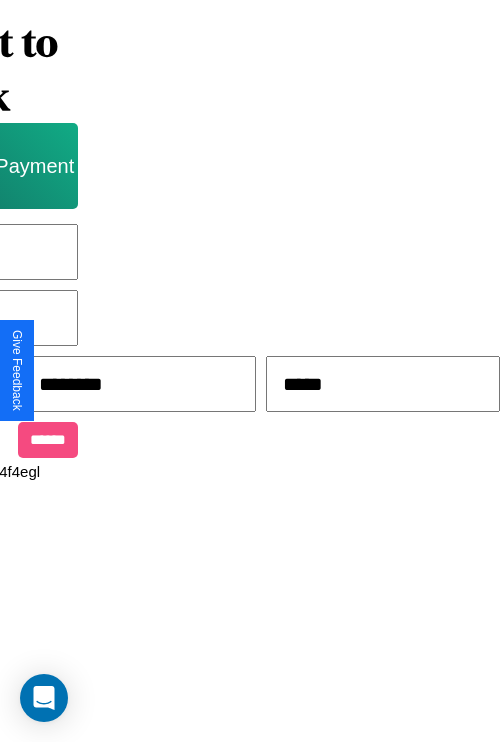 type on "*****" 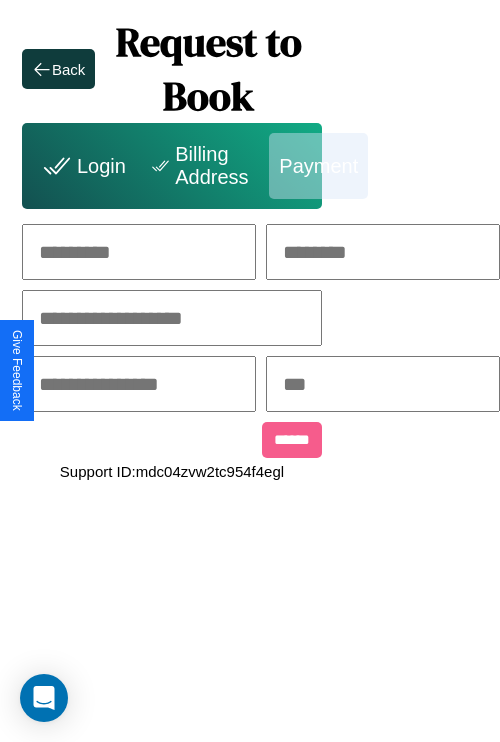scroll, scrollTop: 0, scrollLeft: 208, axis: horizontal 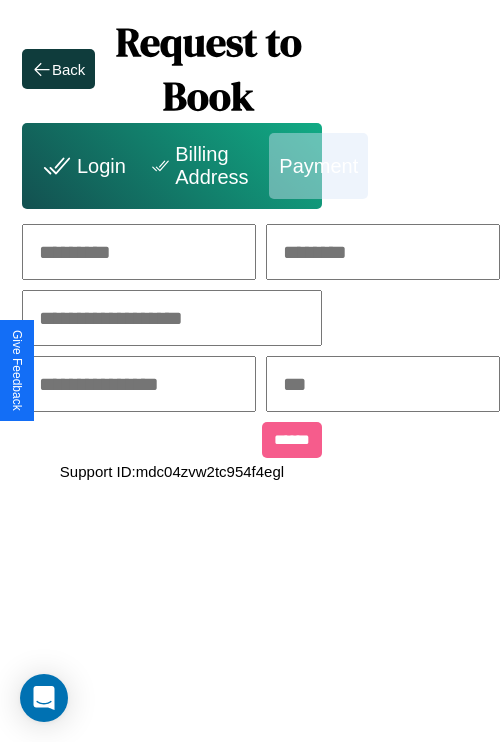 click at bounding box center [139, 252] 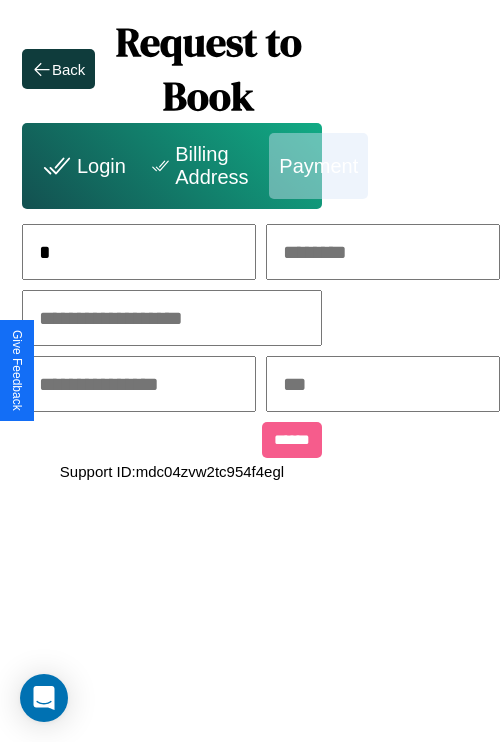 scroll, scrollTop: 0, scrollLeft: 131, axis: horizontal 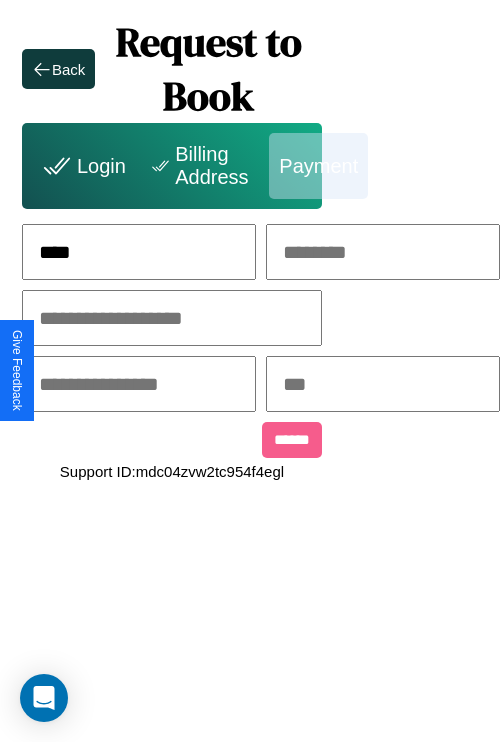 type on "****" 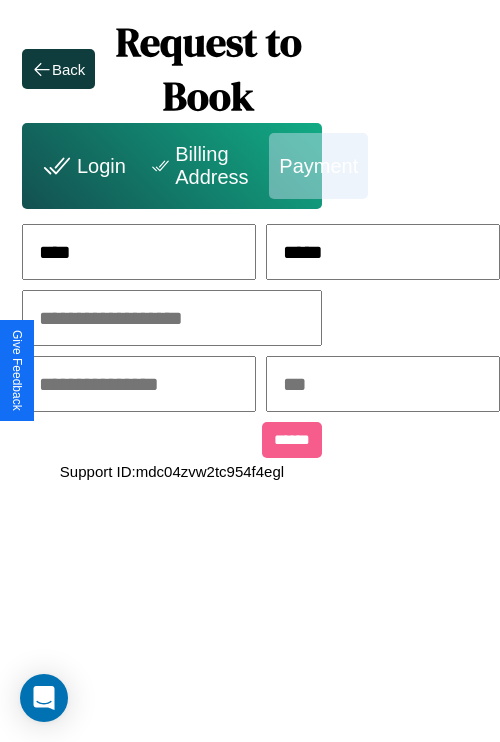 type on "*****" 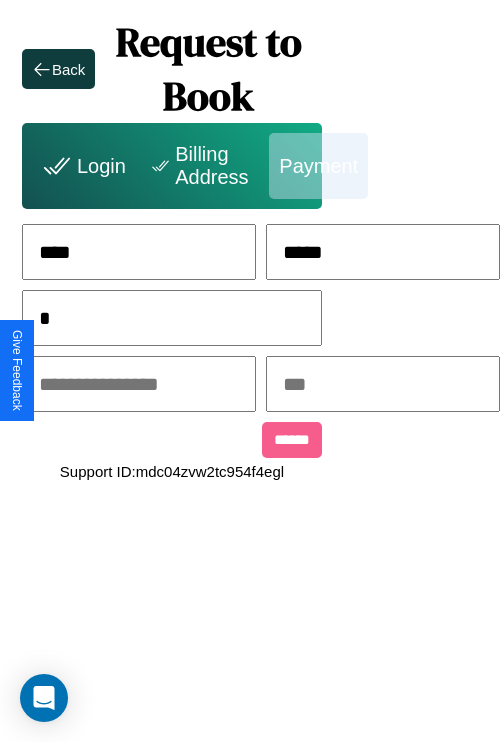 scroll, scrollTop: 0, scrollLeft: 128, axis: horizontal 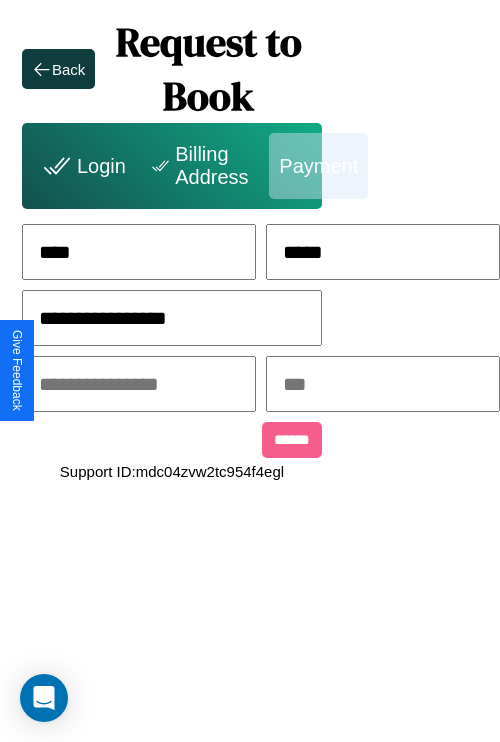 type on "**********" 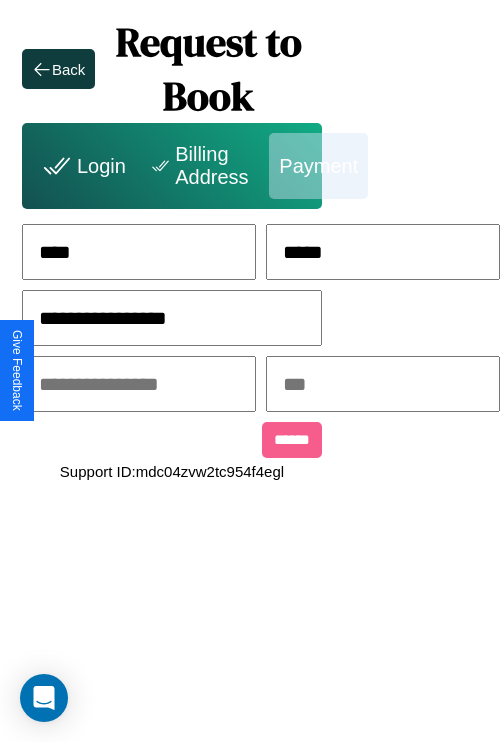 click at bounding box center [139, 384] 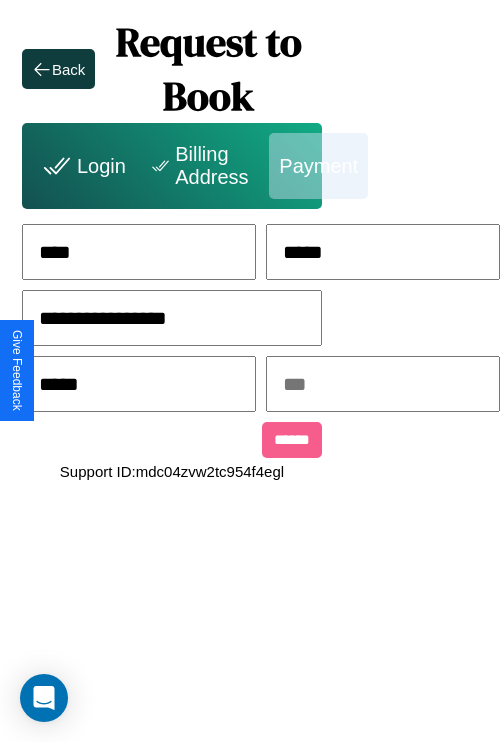 type on "*****" 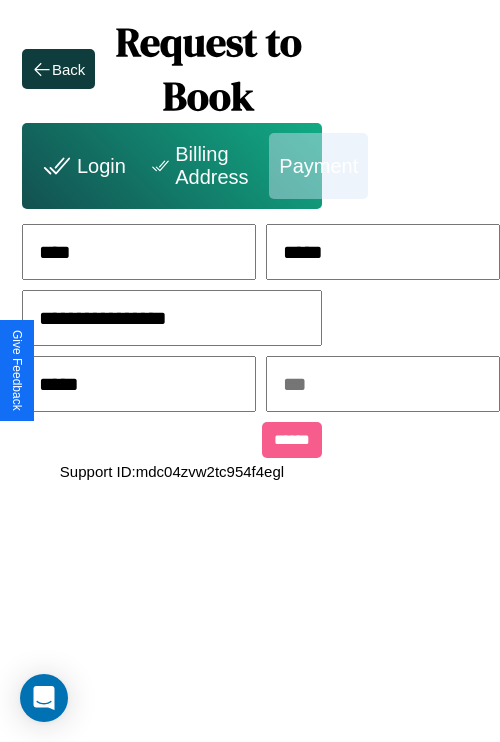 click at bounding box center [383, 384] 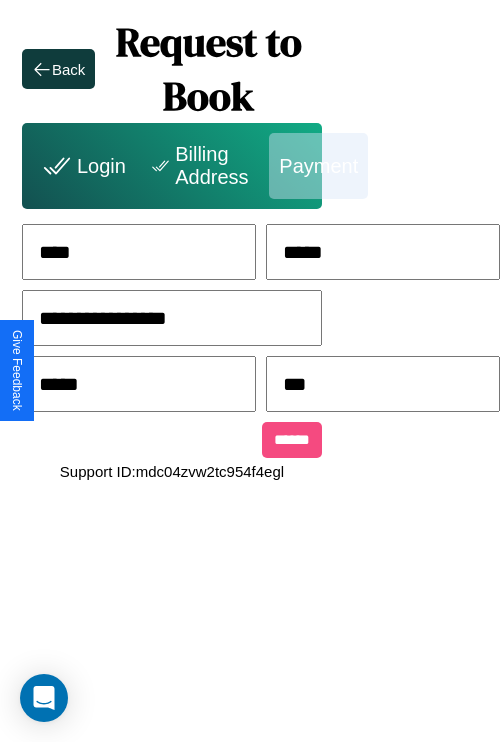 type on "***" 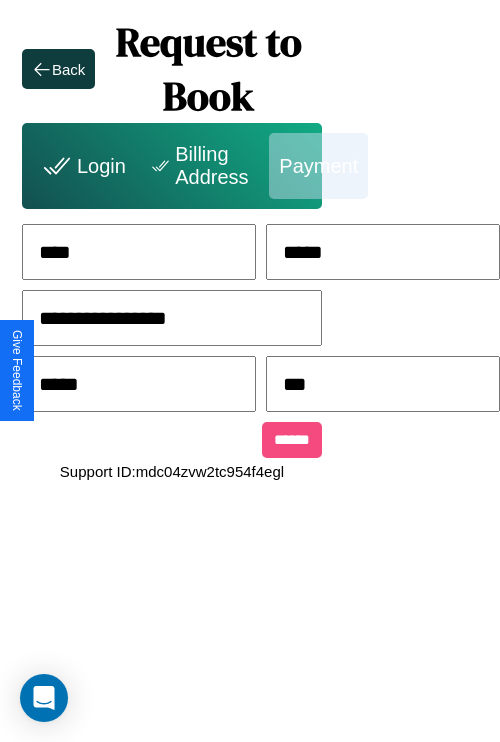 click on "******" at bounding box center [292, 440] 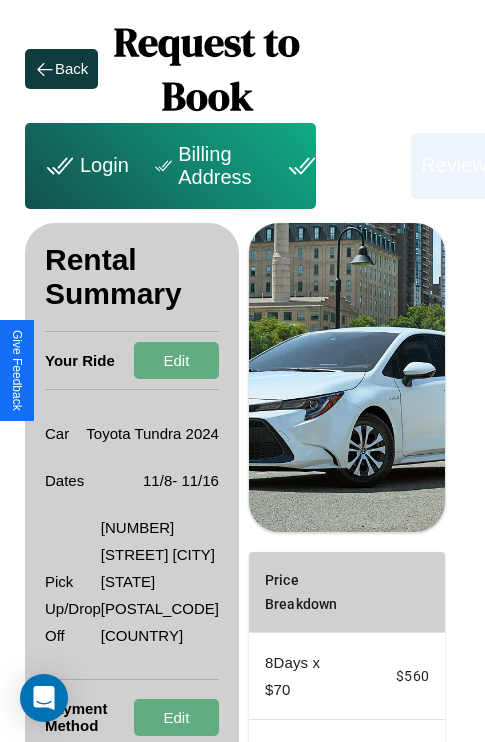 scroll, scrollTop: 328, scrollLeft: 72, axis: both 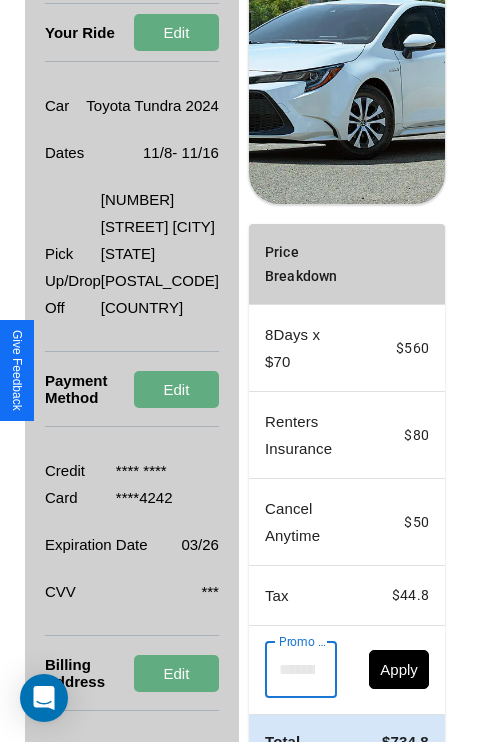click on "Promo Code" at bounding box center [290, 670] 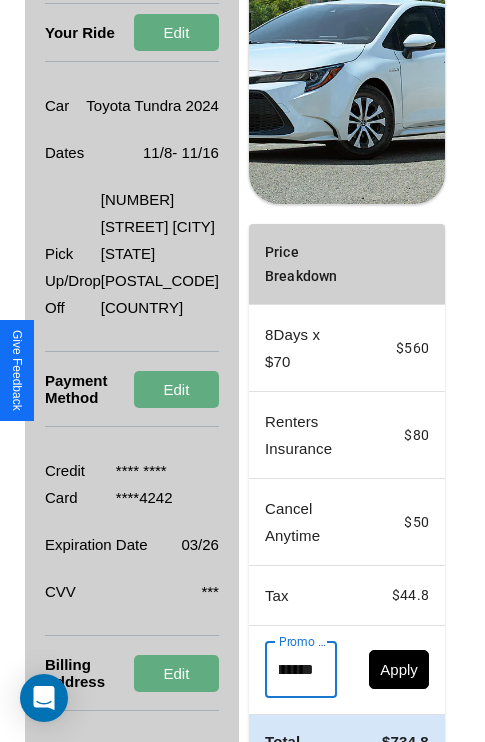 scroll, scrollTop: 0, scrollLeft: 50, axis: horizontal 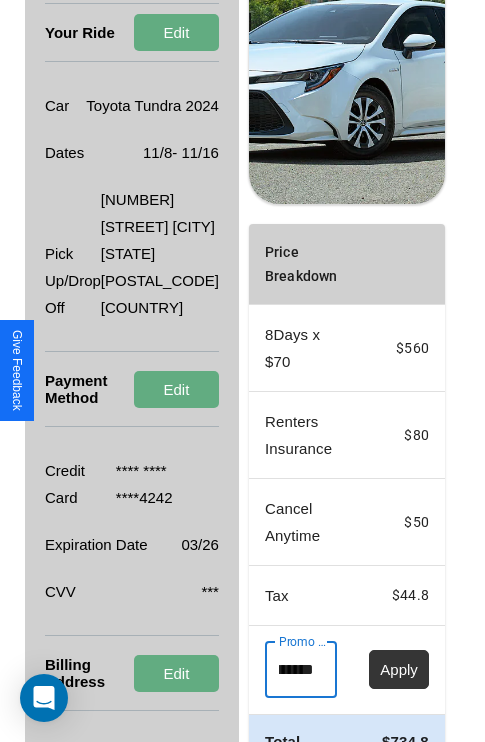 type on "********" 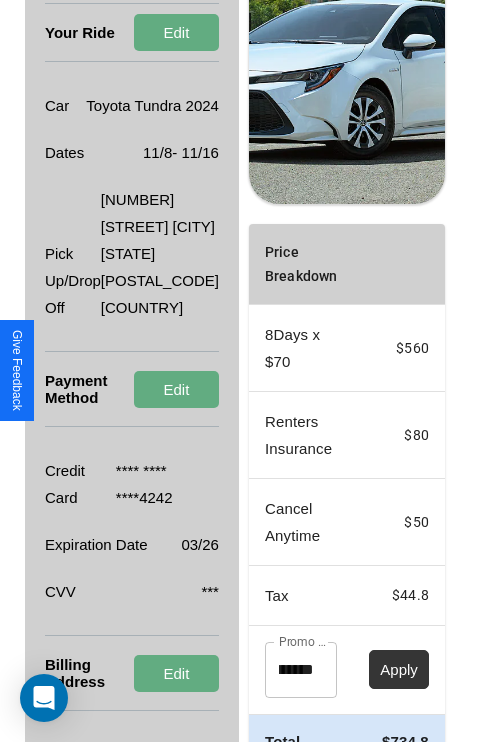 scroll, scrollTop: 0, scrollLeft: 0, axis: both 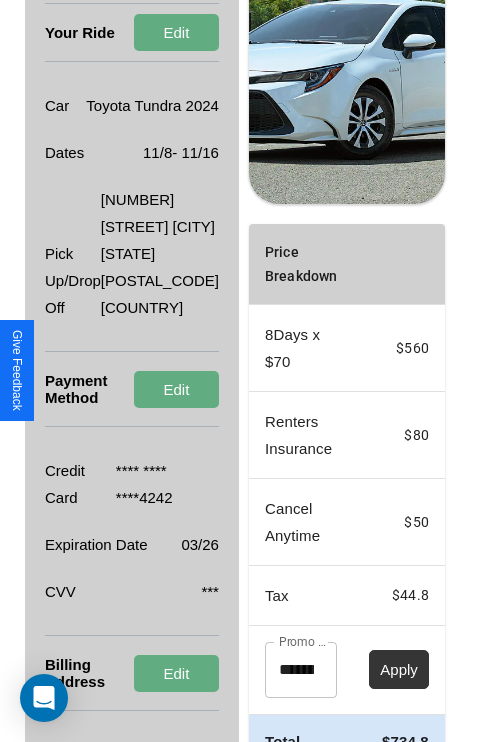 click on "Apply" at bounding box center (399, 669) 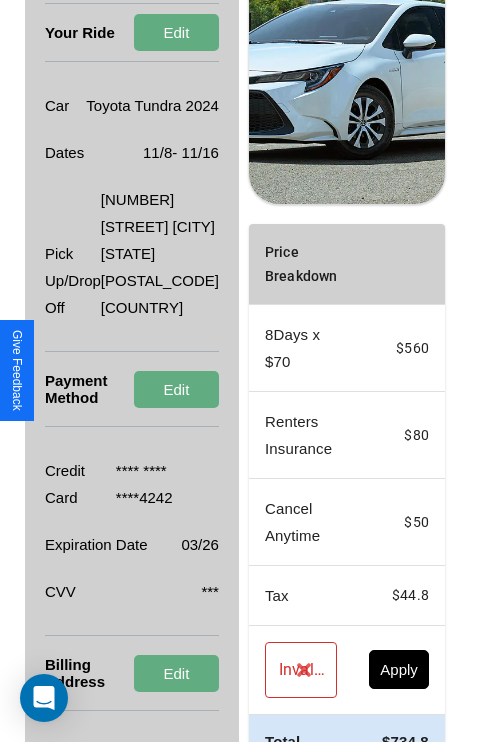 scroll, scrollTop: 0, scrollLeft: 72, axis: horizontal 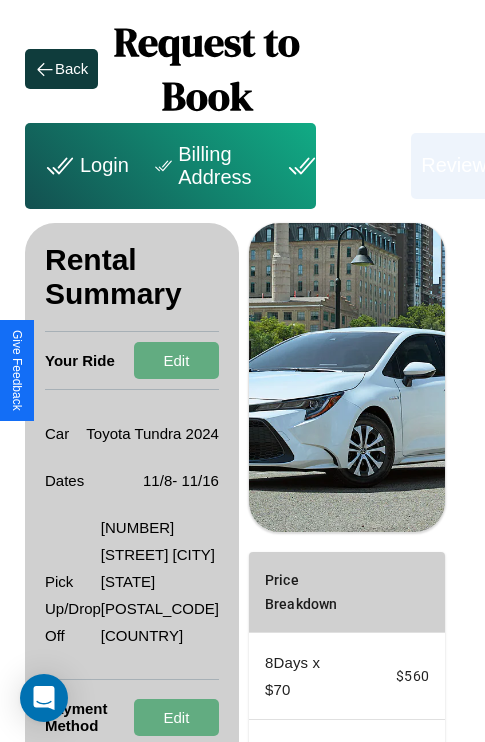 click on "Billing Address" at bounding box center (205, 166) 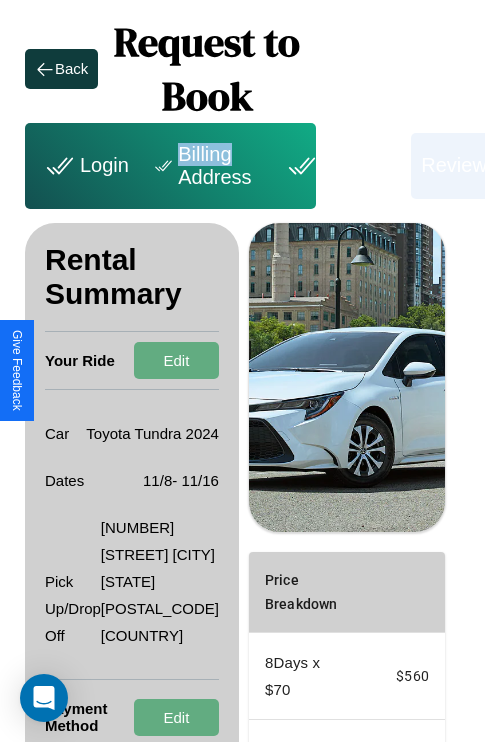 click on "Billing Address" at bounding box center (205, 166) 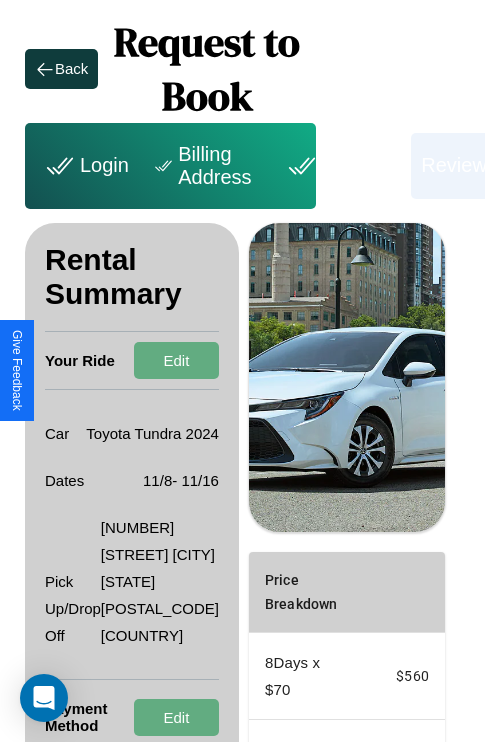 click on "Billing Address" at bounding box center (205, 166) 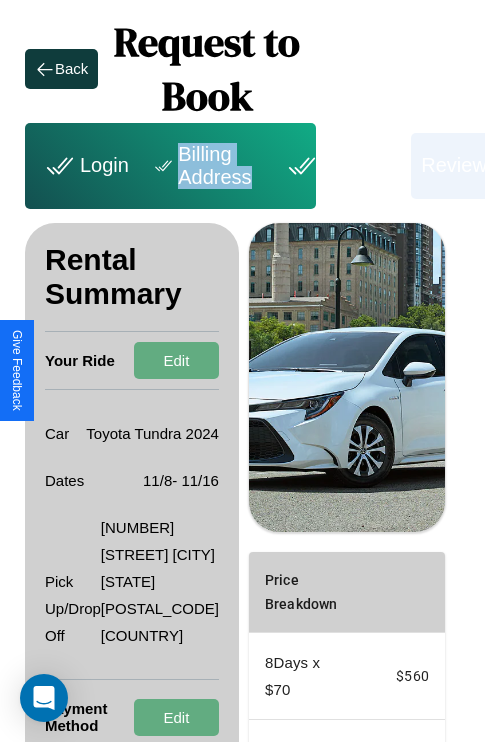 click on "Billing Address" at bounding box center [205, 166] 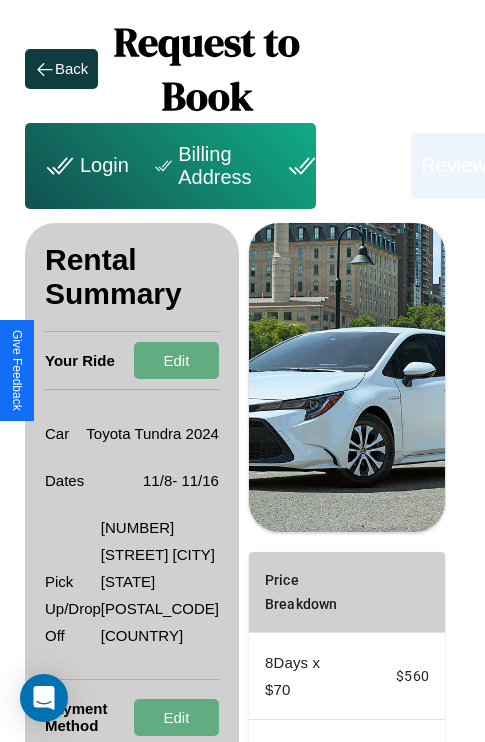 click on "Billing Address" at bounding box center [205, 166] 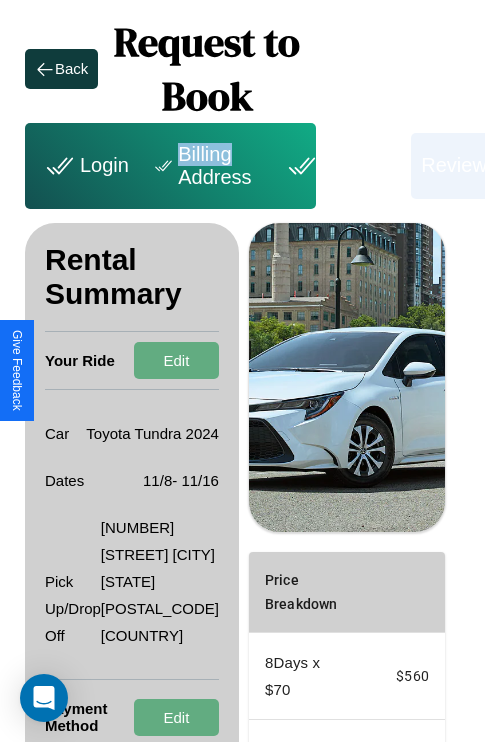 click on "Billing Address" at bounding box center (205, 166) 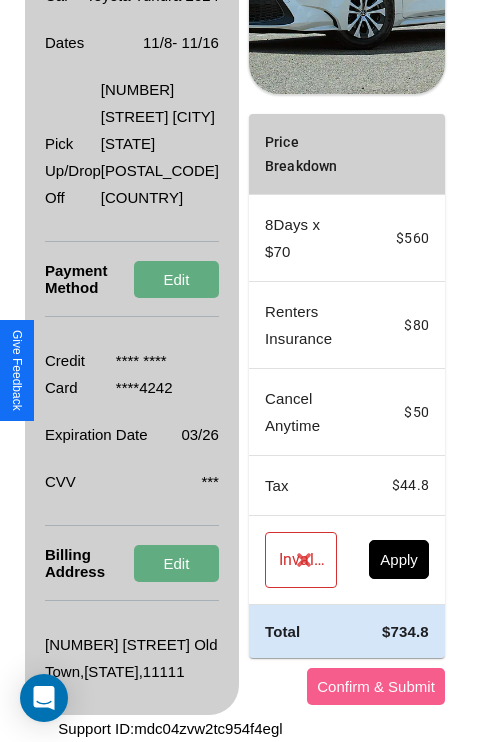 scroll, scrollTop: 482, scrollLeft: 72, axis: both 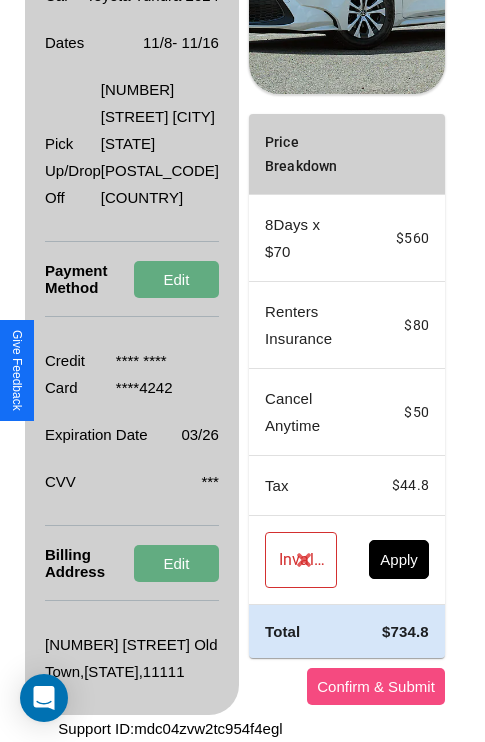 click on "Confirm & Submit" at bounding box center (376, 686) 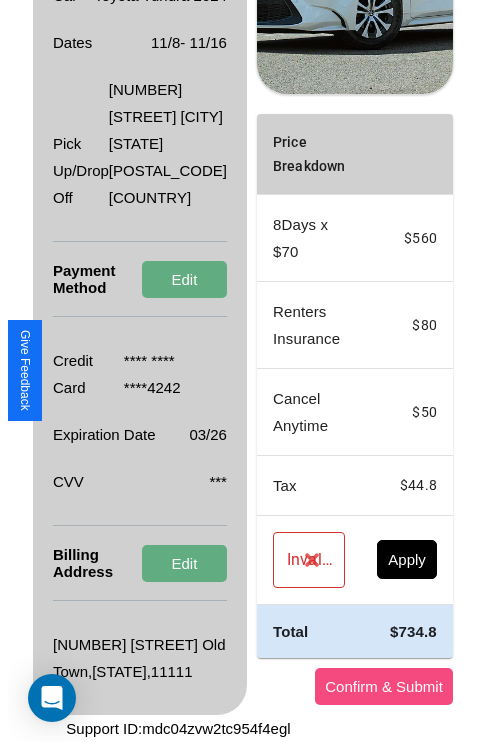 scroll, scrollTop: 0, scrollLeft: 72, axis: horizontal 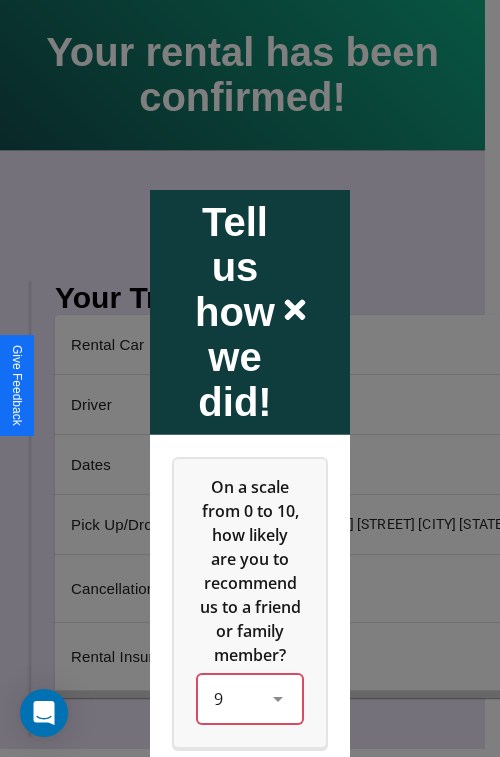 click on "9" at bounding box center [250, 698] 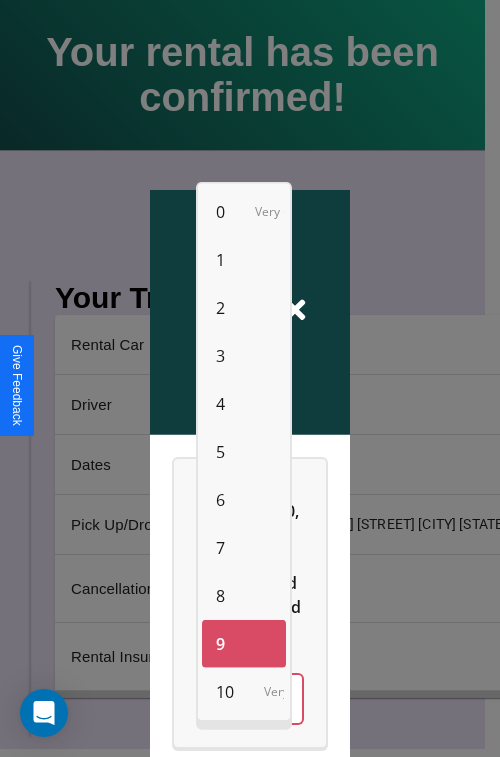 click on "7" at bounding box center [220, 548] 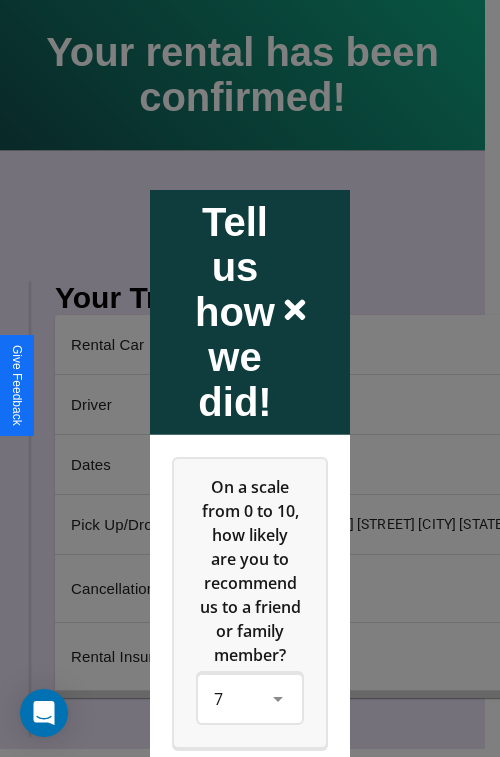 scroll, scrollTop: 286, scrollLeft: 0, axis: vertical 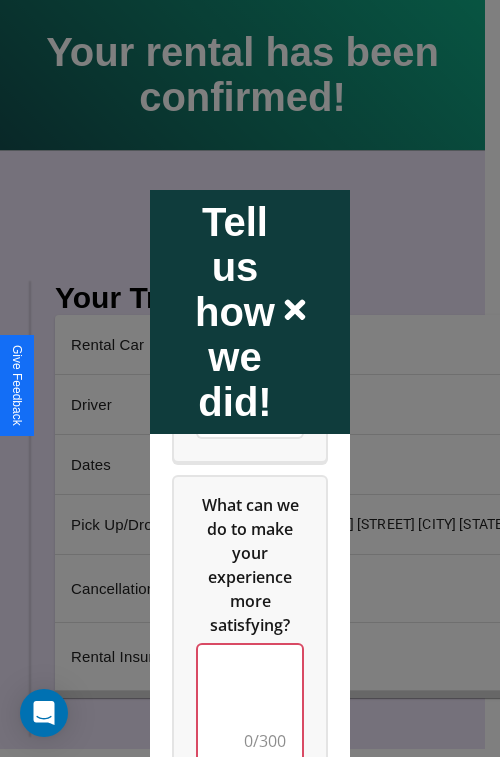 click at bounding box center (250, 704) 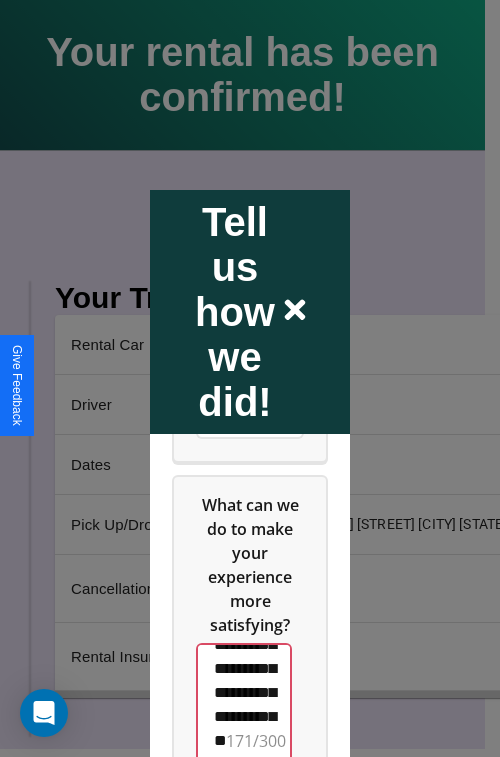 scroll, scrollTop: 732, scrollLeft: 0, axis: vertical 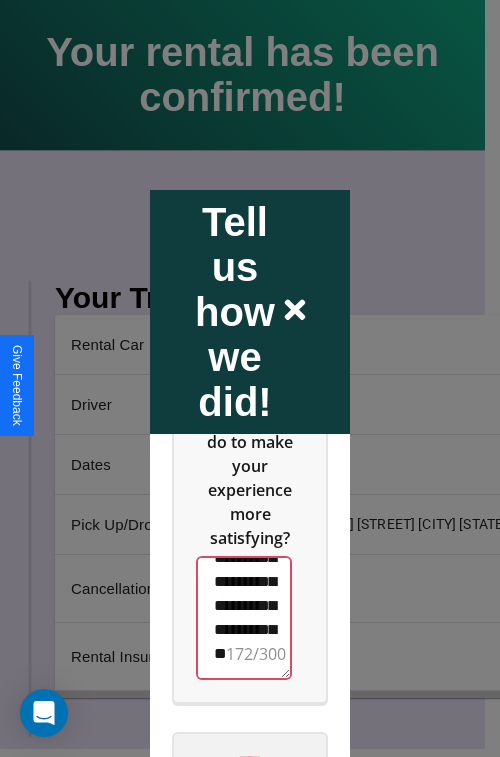 type on "**********" 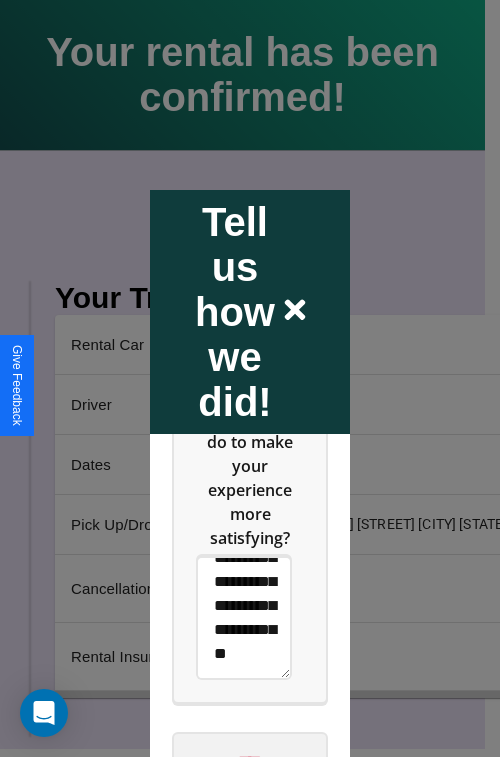 click on "****" at bounding box center (250, 761) 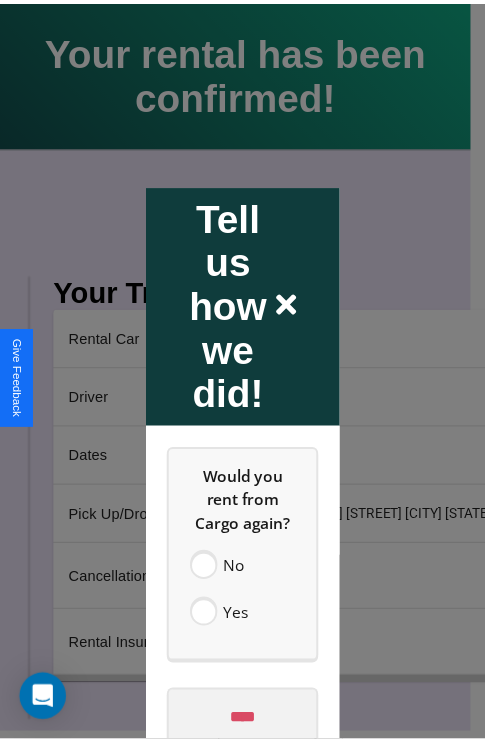 scroll, scrollTop: 0, scrollLeft: 0, axis: both 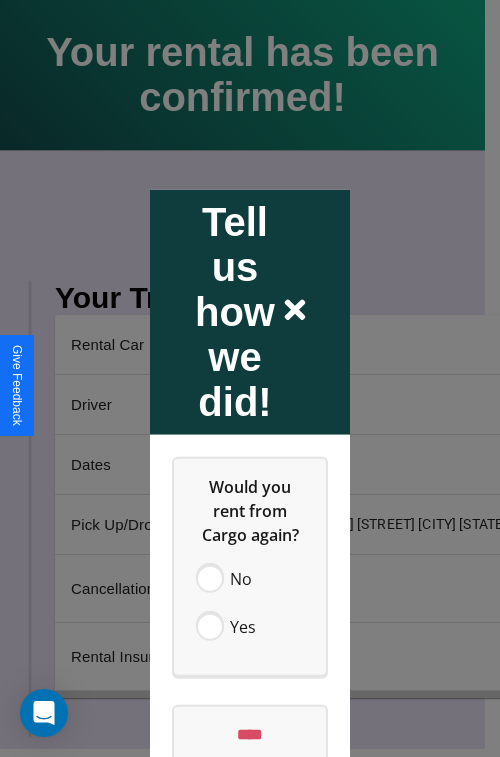 click at bounding box center (250, 378) 